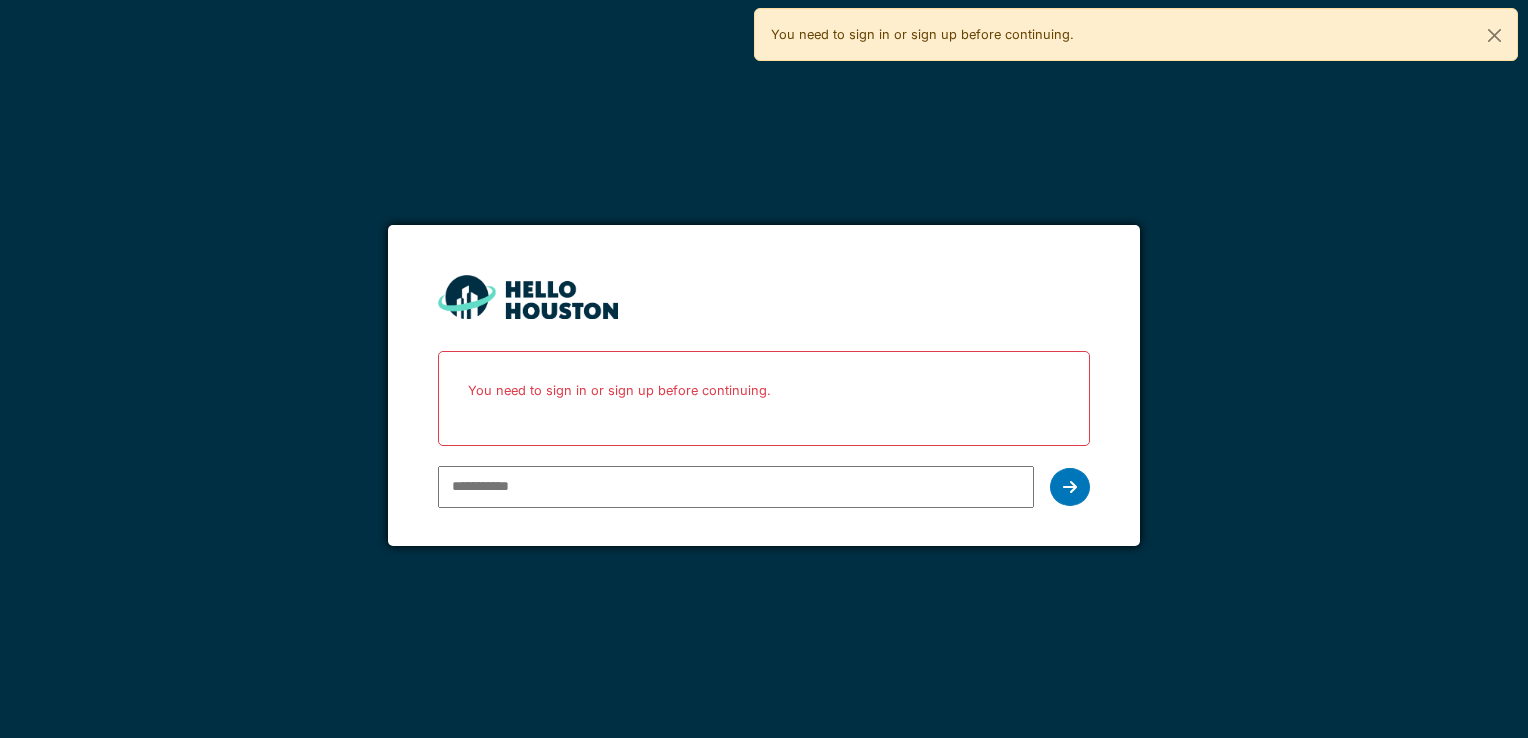 scroll, scrollTop: 0, scrollLeft: 0, axis: both 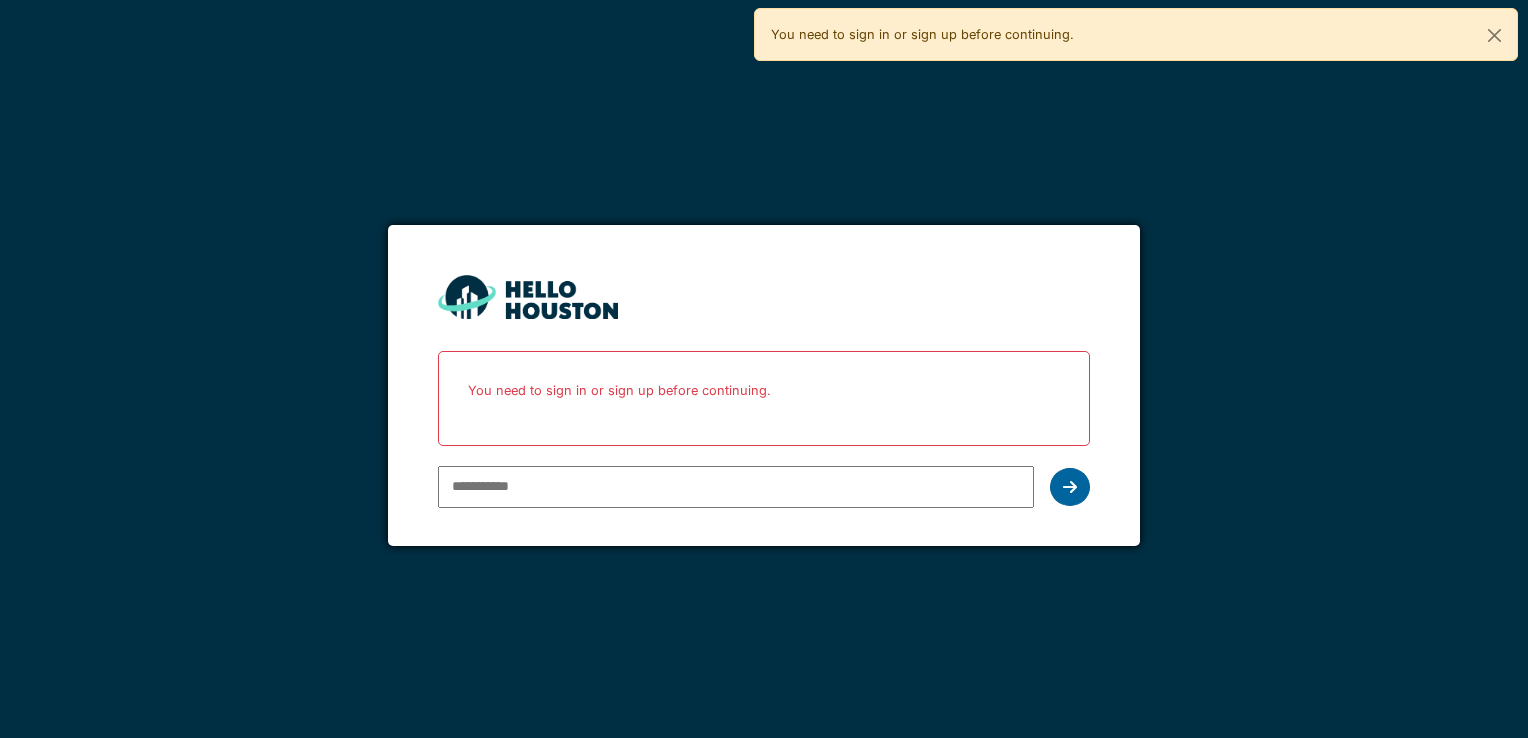 type on "**********" 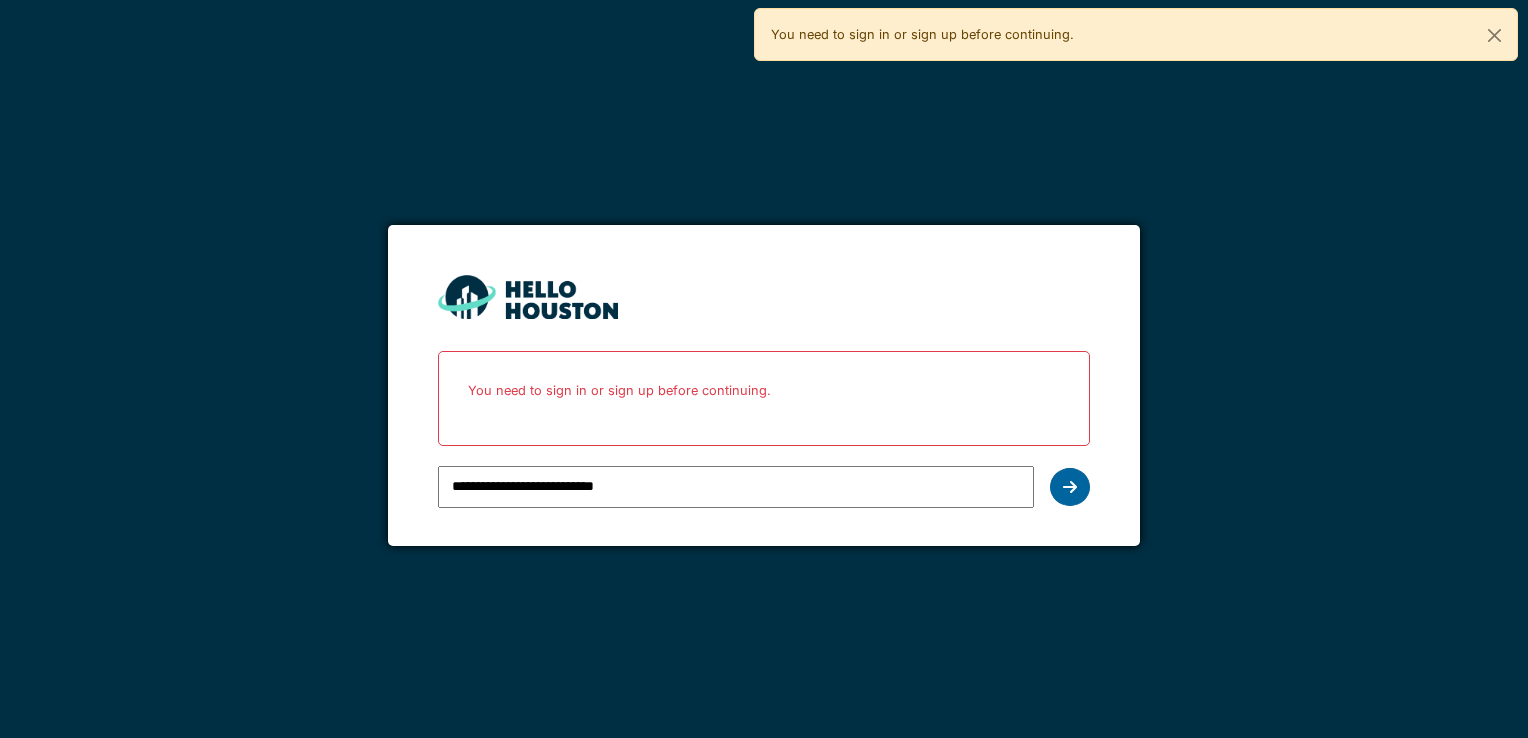 click at bounding box center [1070, 487] 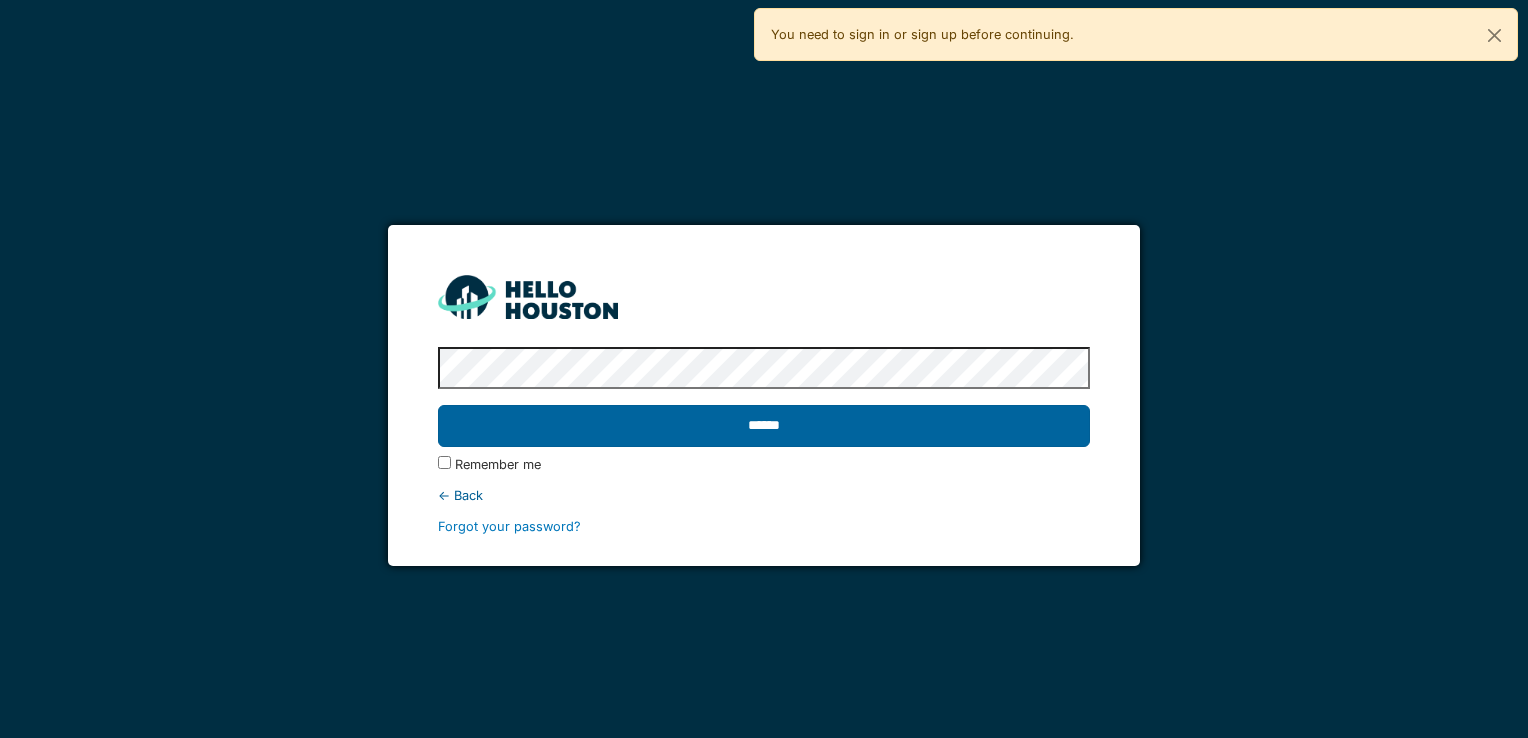 click on "******" at bounding box center (763, 426) 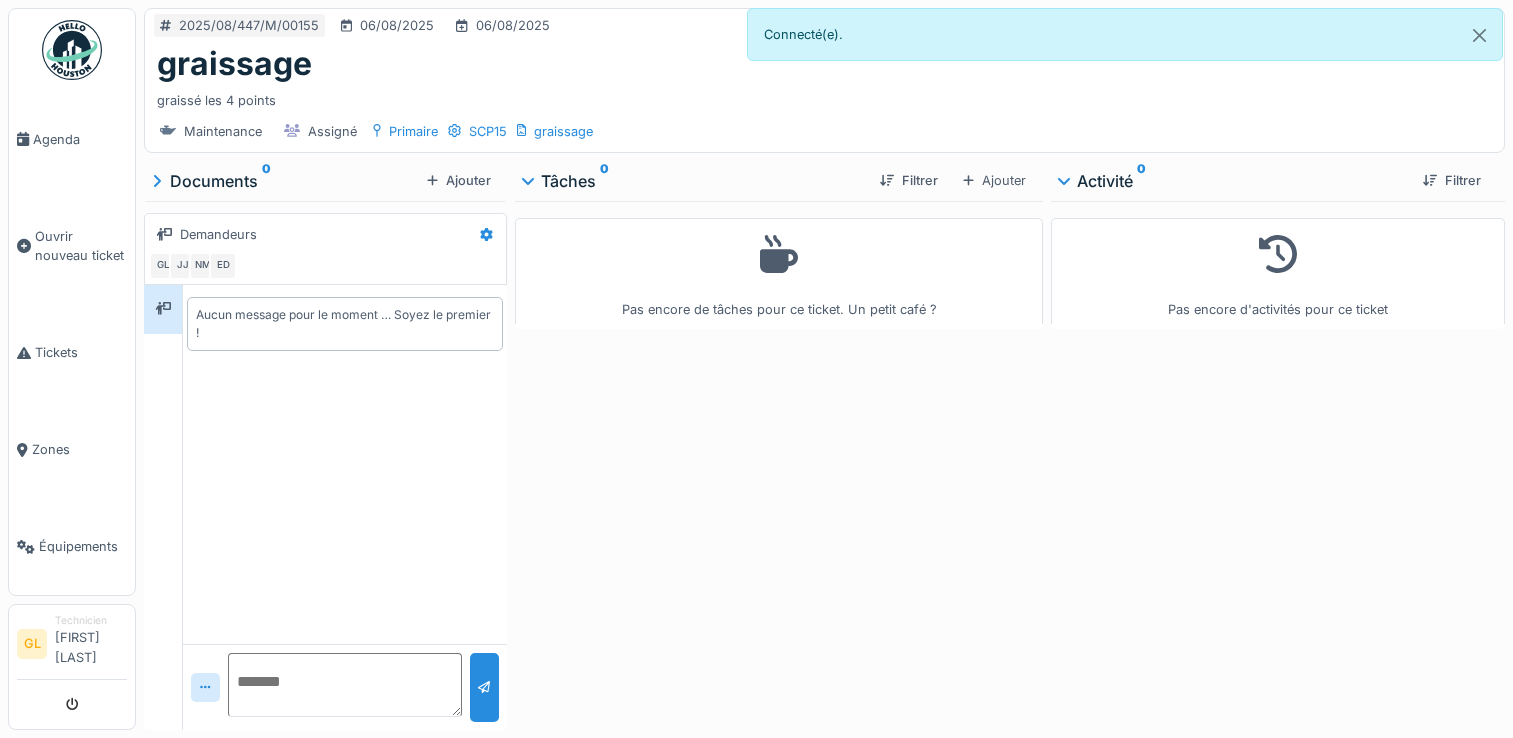 scroll, scrollTop: 0, scrollLeft: 0, axis: both 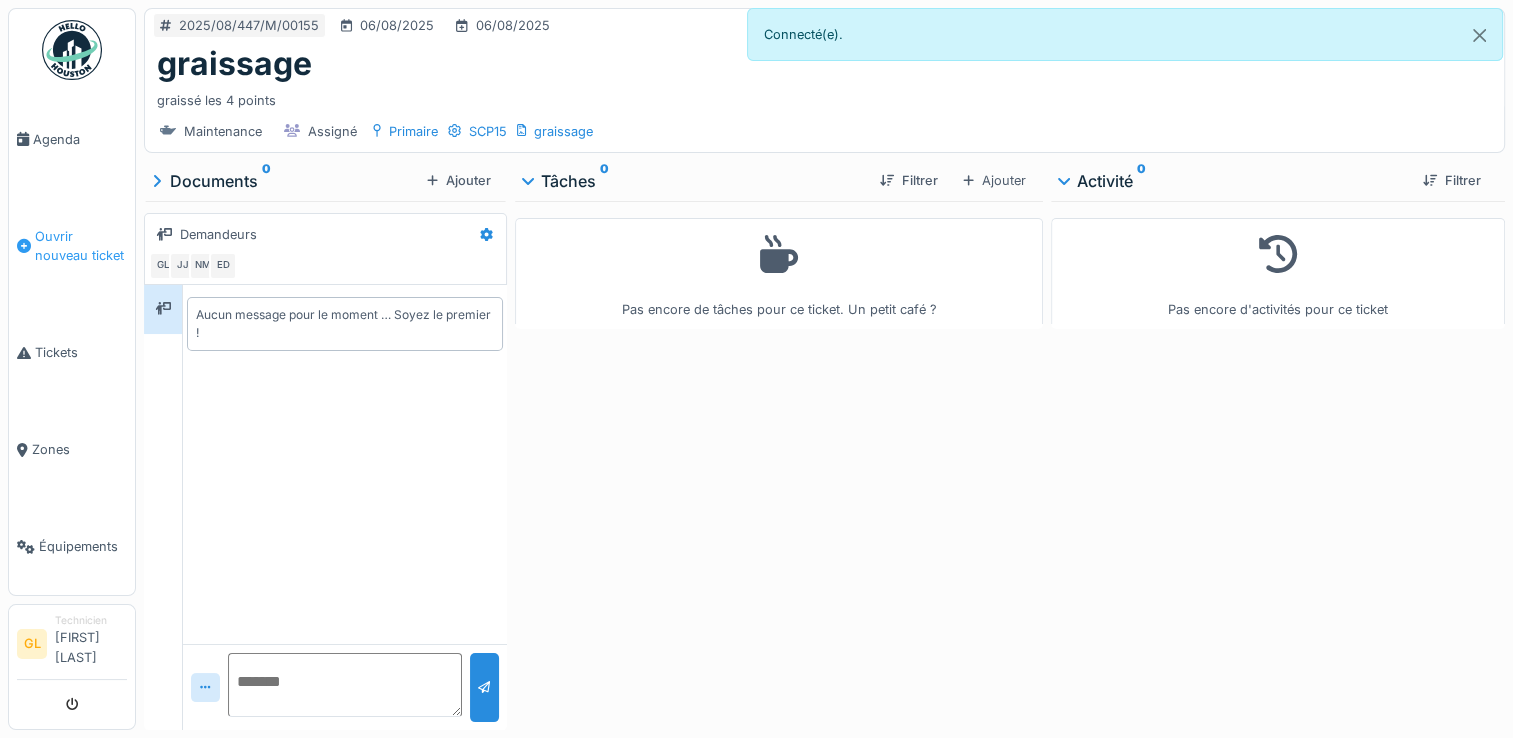 click on "Ouvrir nouveau ticket" at bounding box center (81, 246) 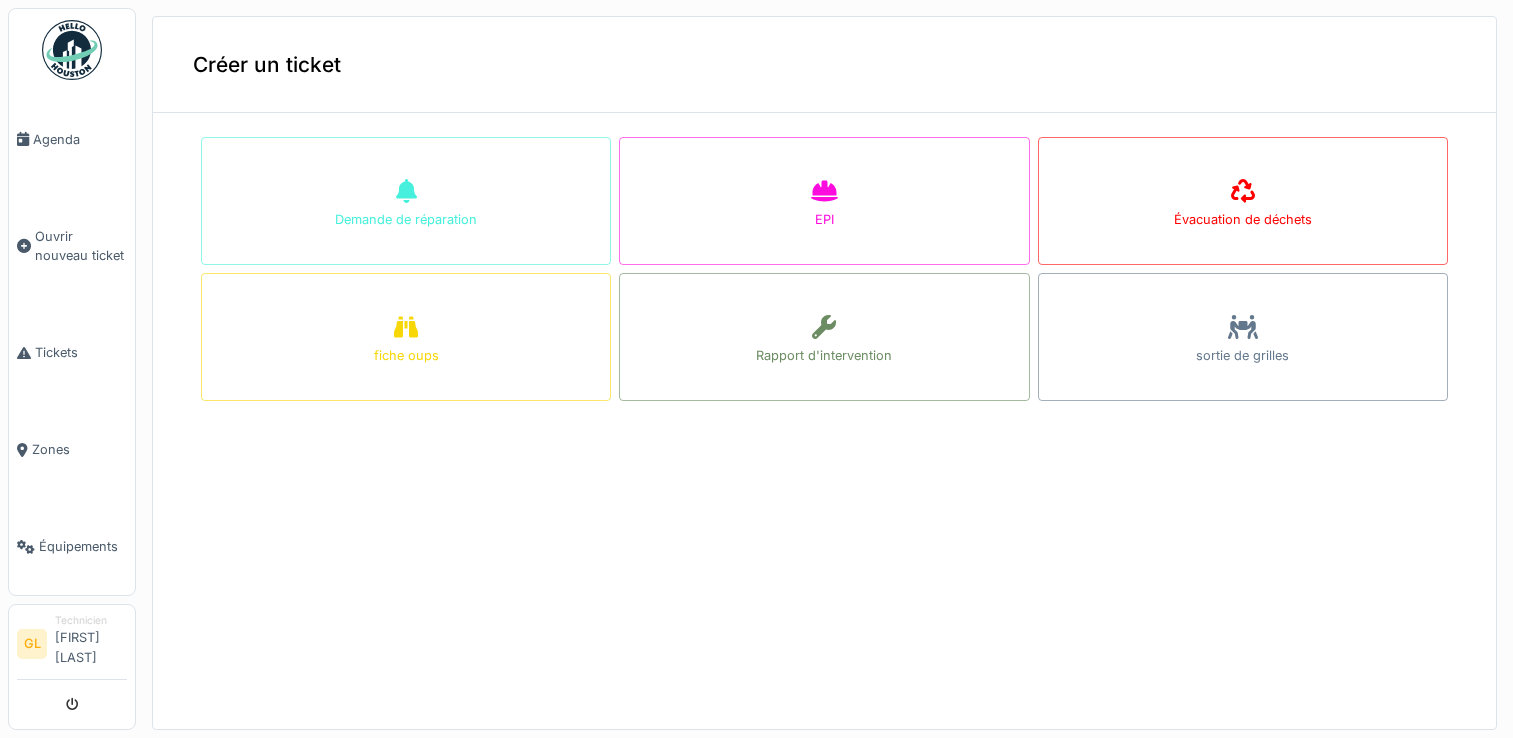 scroll, scrollTop: 0, scrollLeft: 0, axis: both 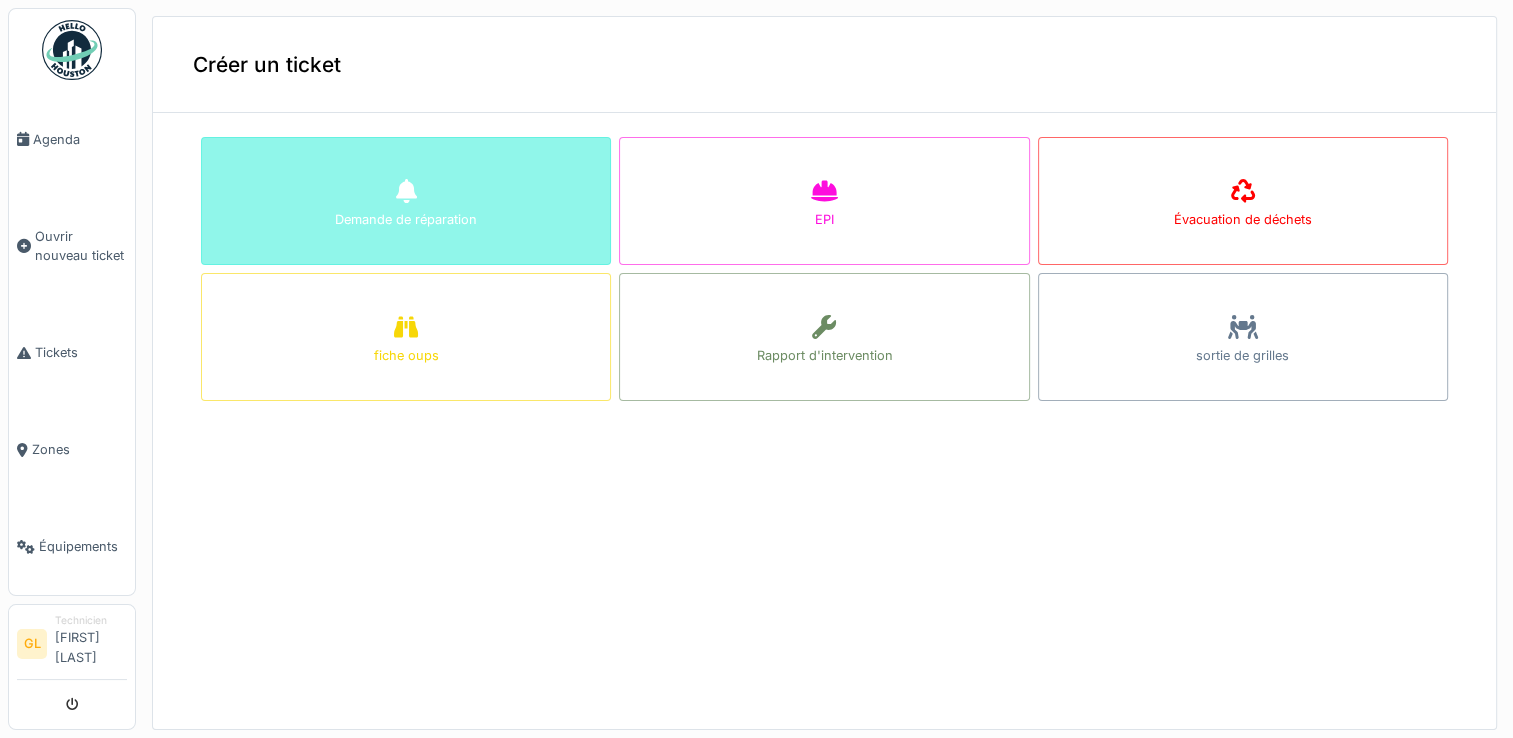 click on "Demande de réparation" at bounding box center (406, 201) 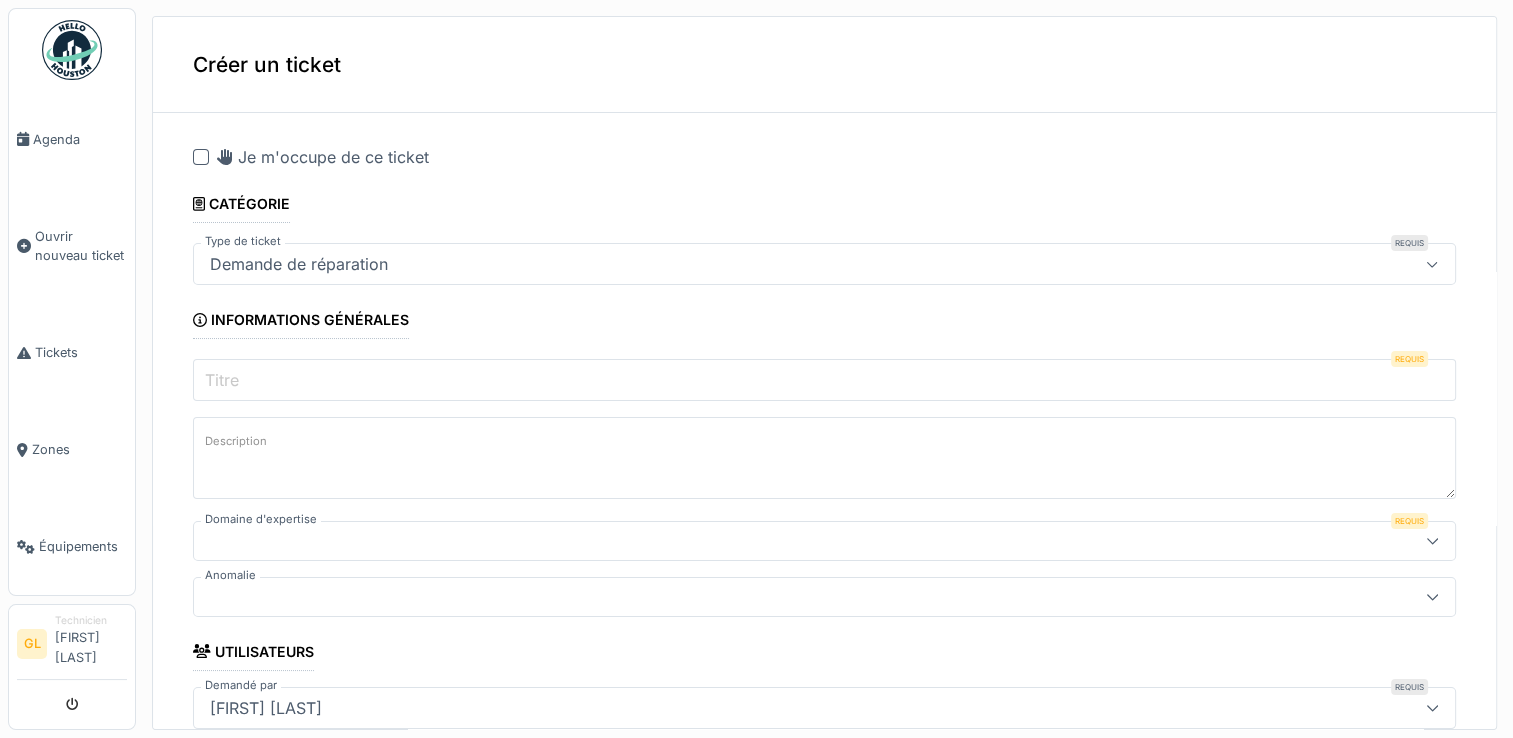 click on "Demande de réparation" at bounding box center [761, 264] 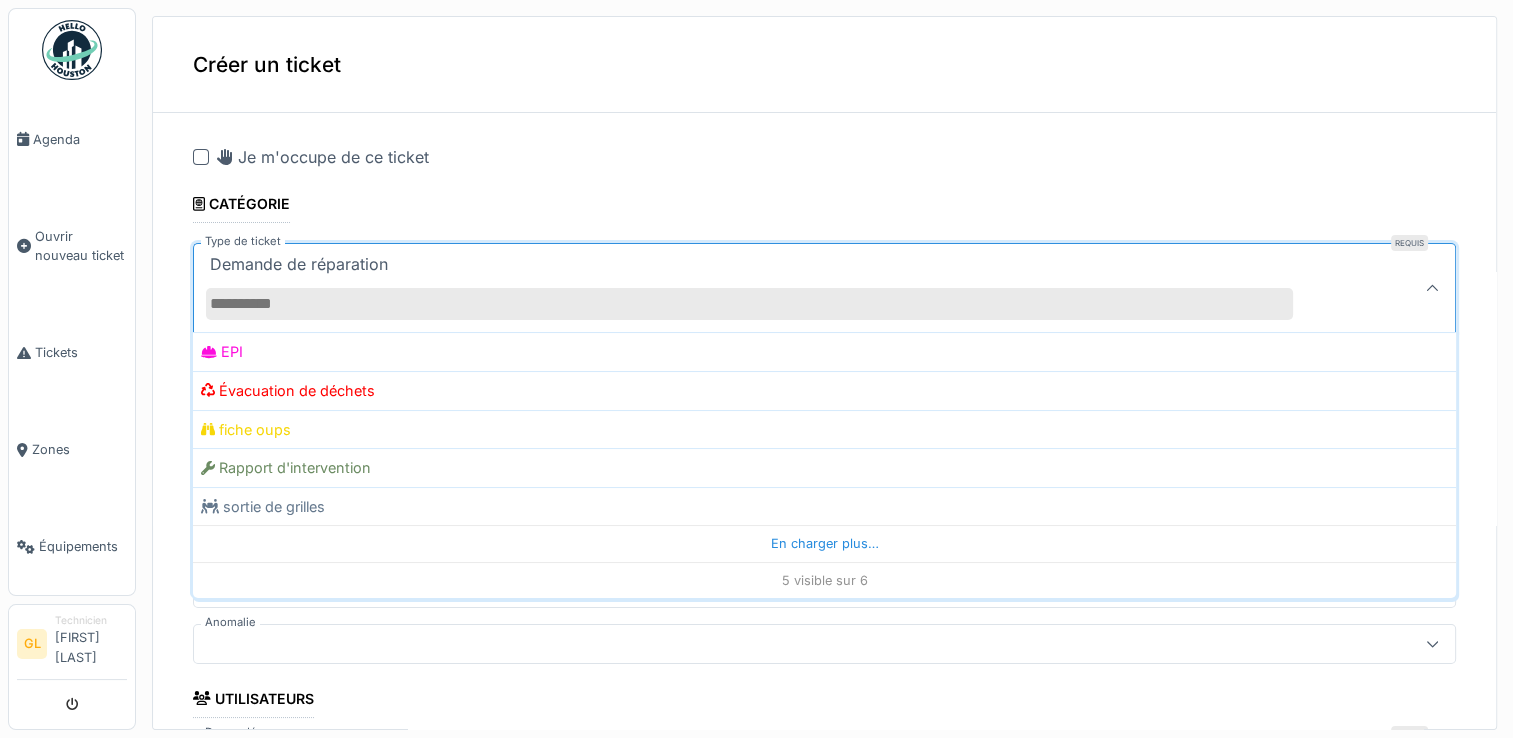 click on "Demande de réparation" at bounding box center (761, 288) 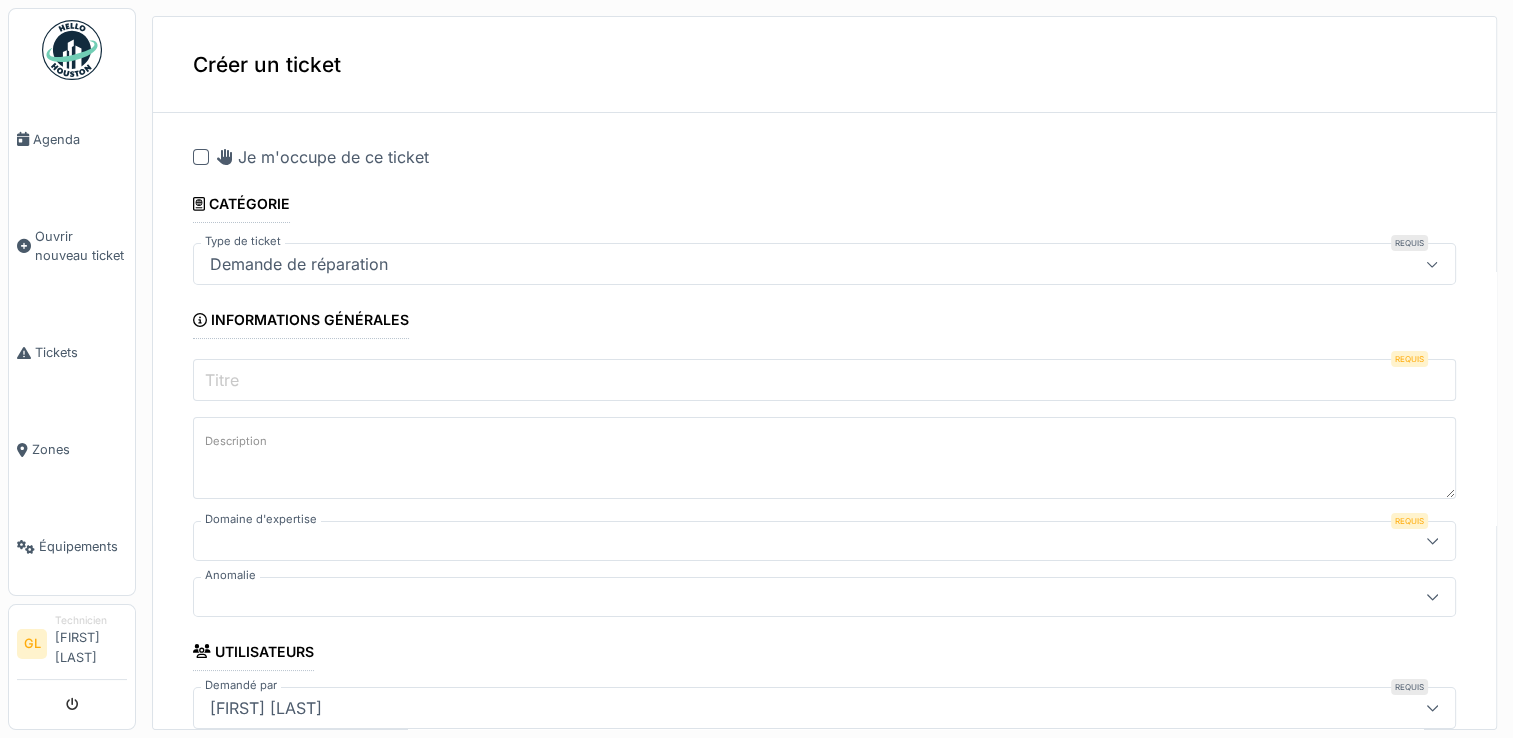 click on "Titre" at bounding box center [824, 380] 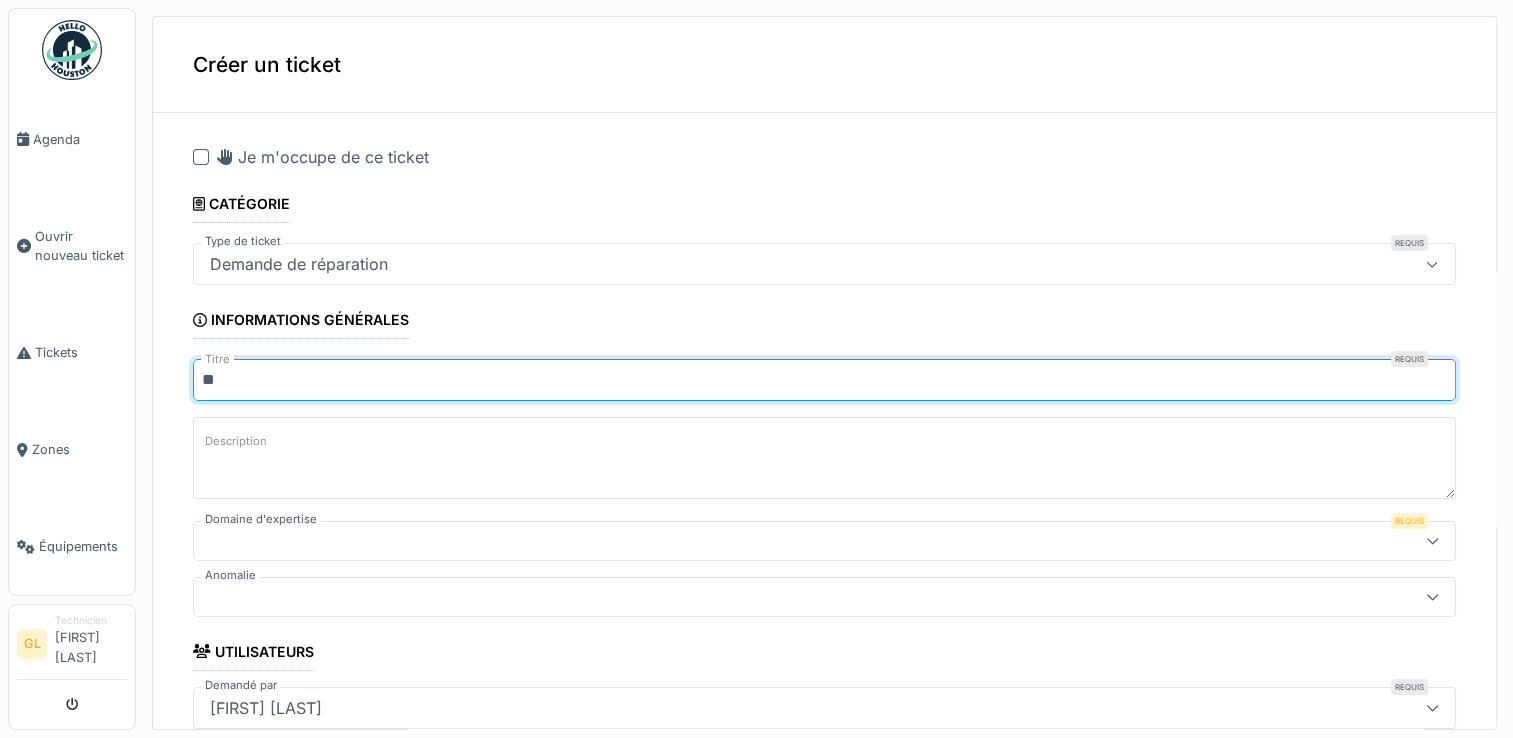 type on "*" 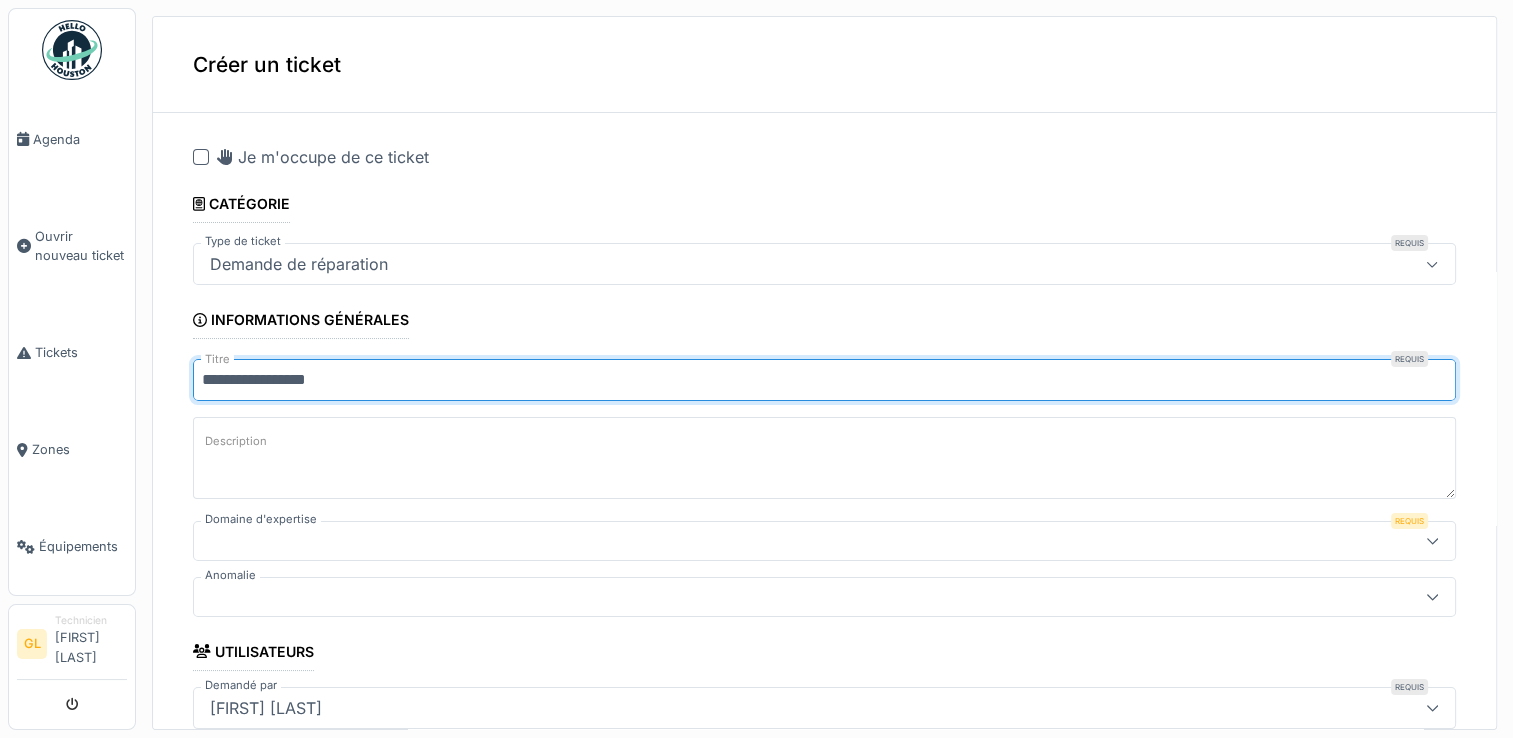 type on "**********" 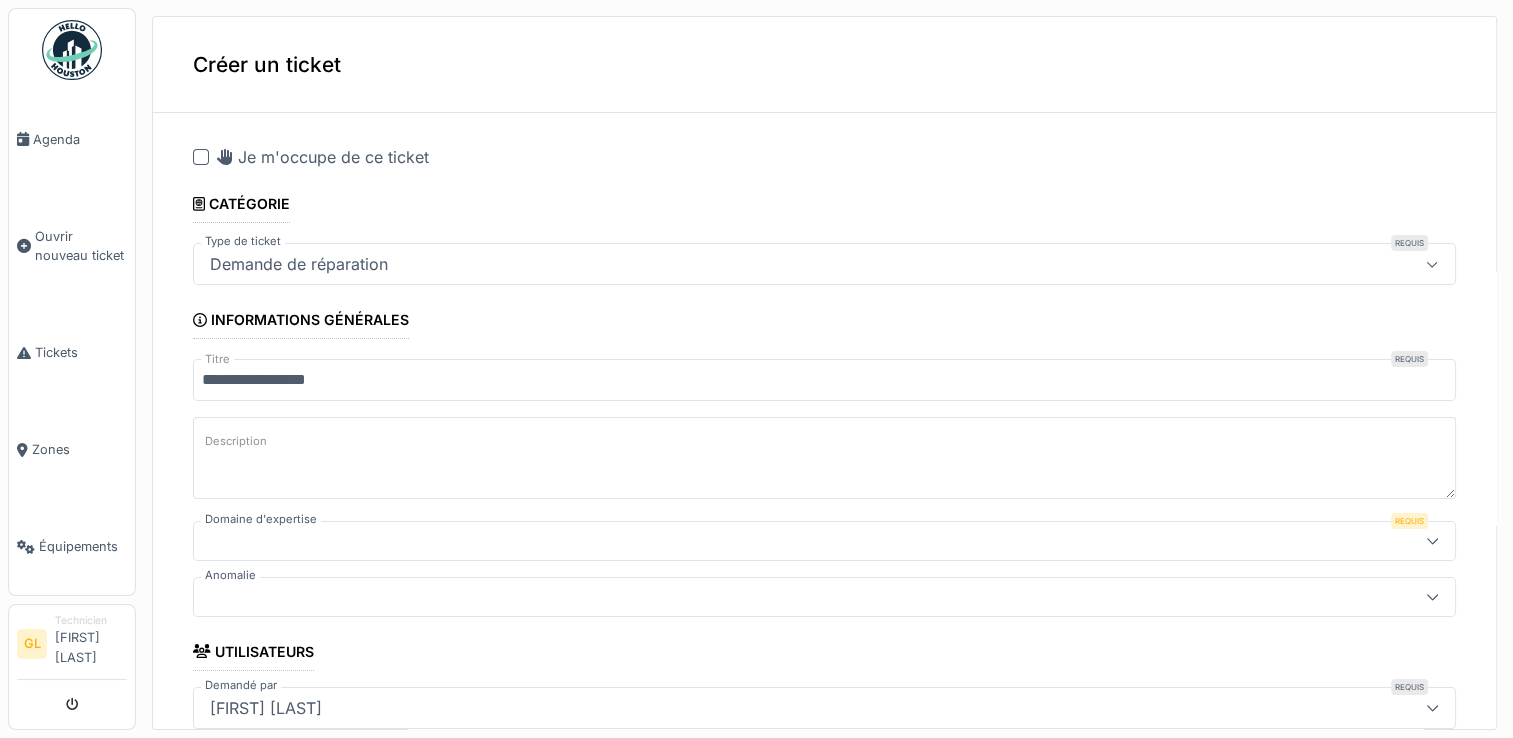 click on "Description" at bounding box center [824, 458] 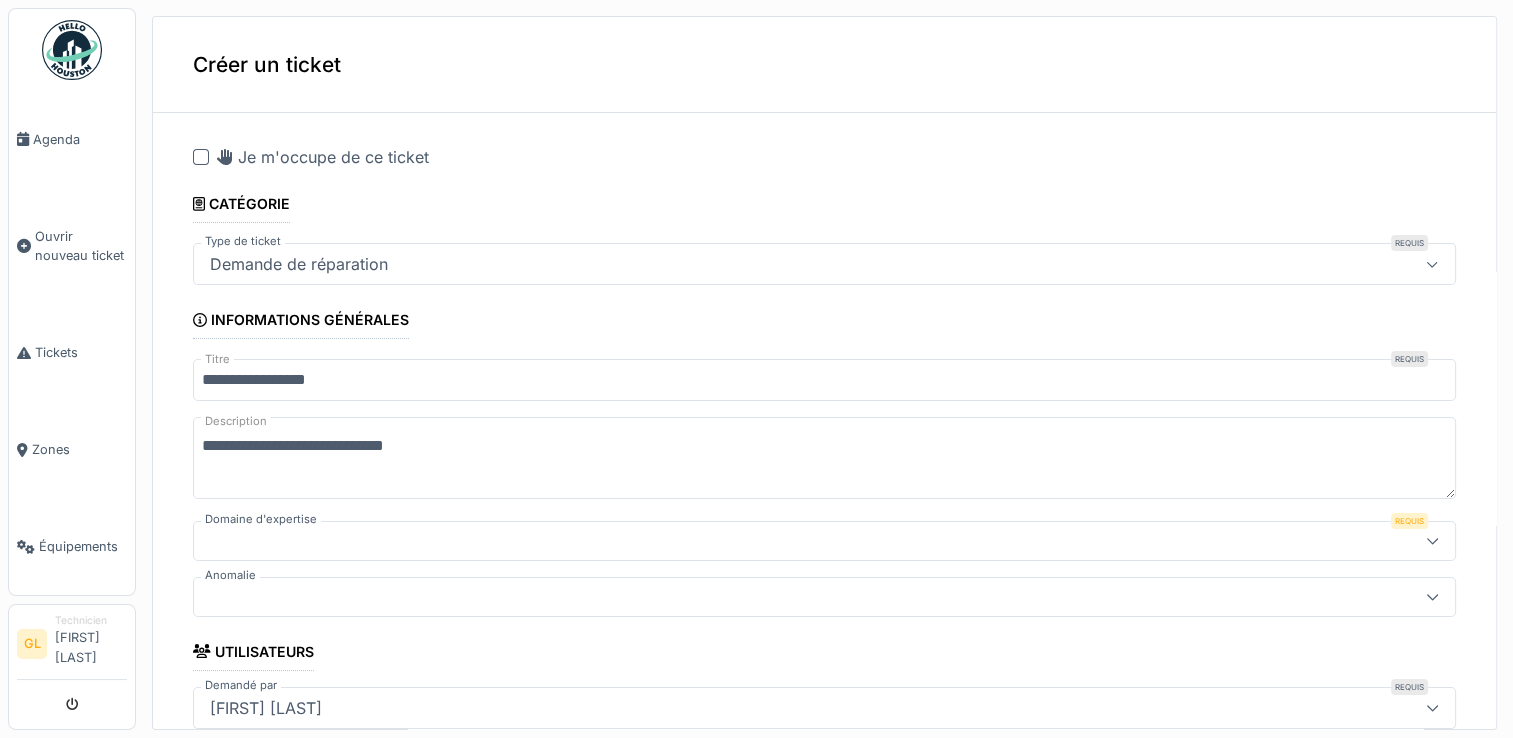 type on "**********" 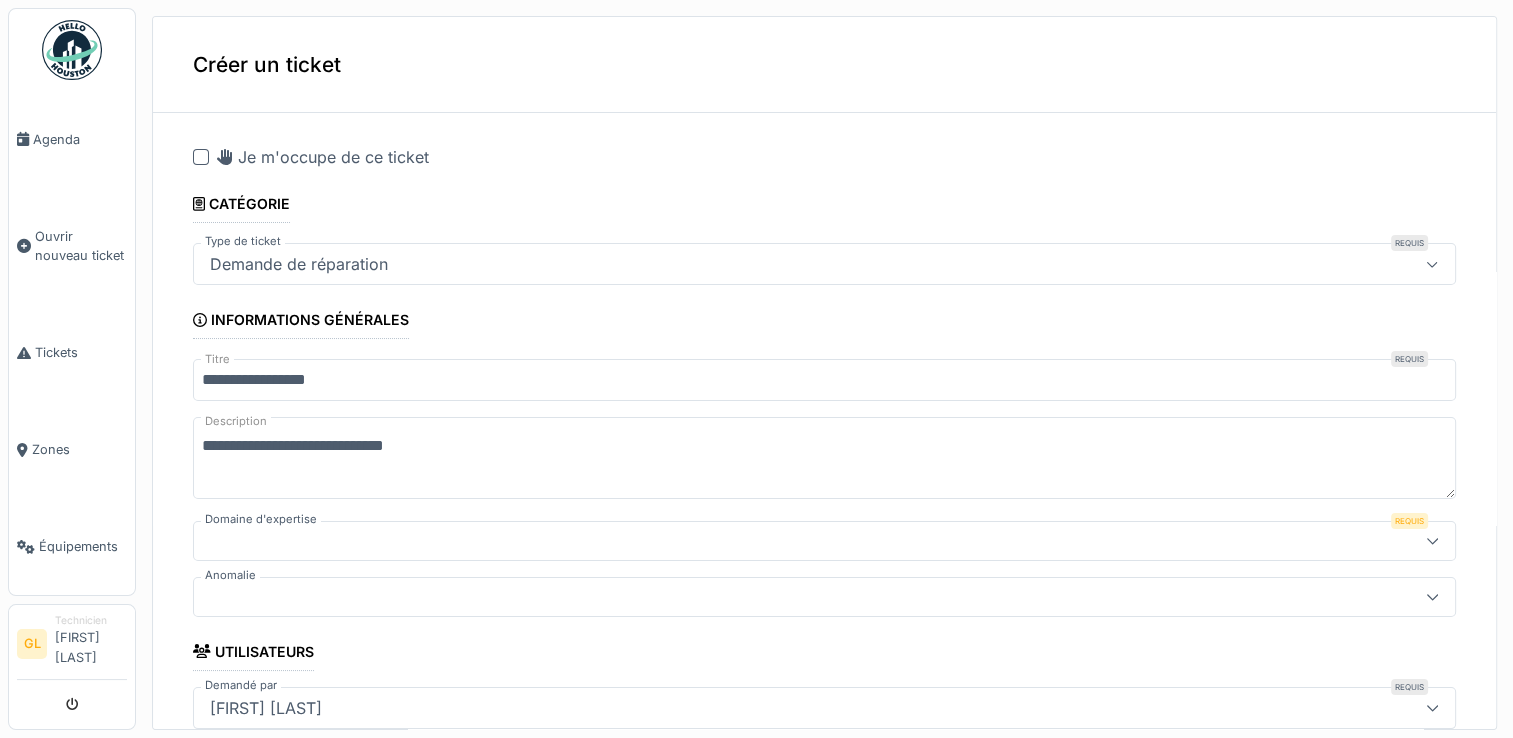 click at bounding box center [761, 541] 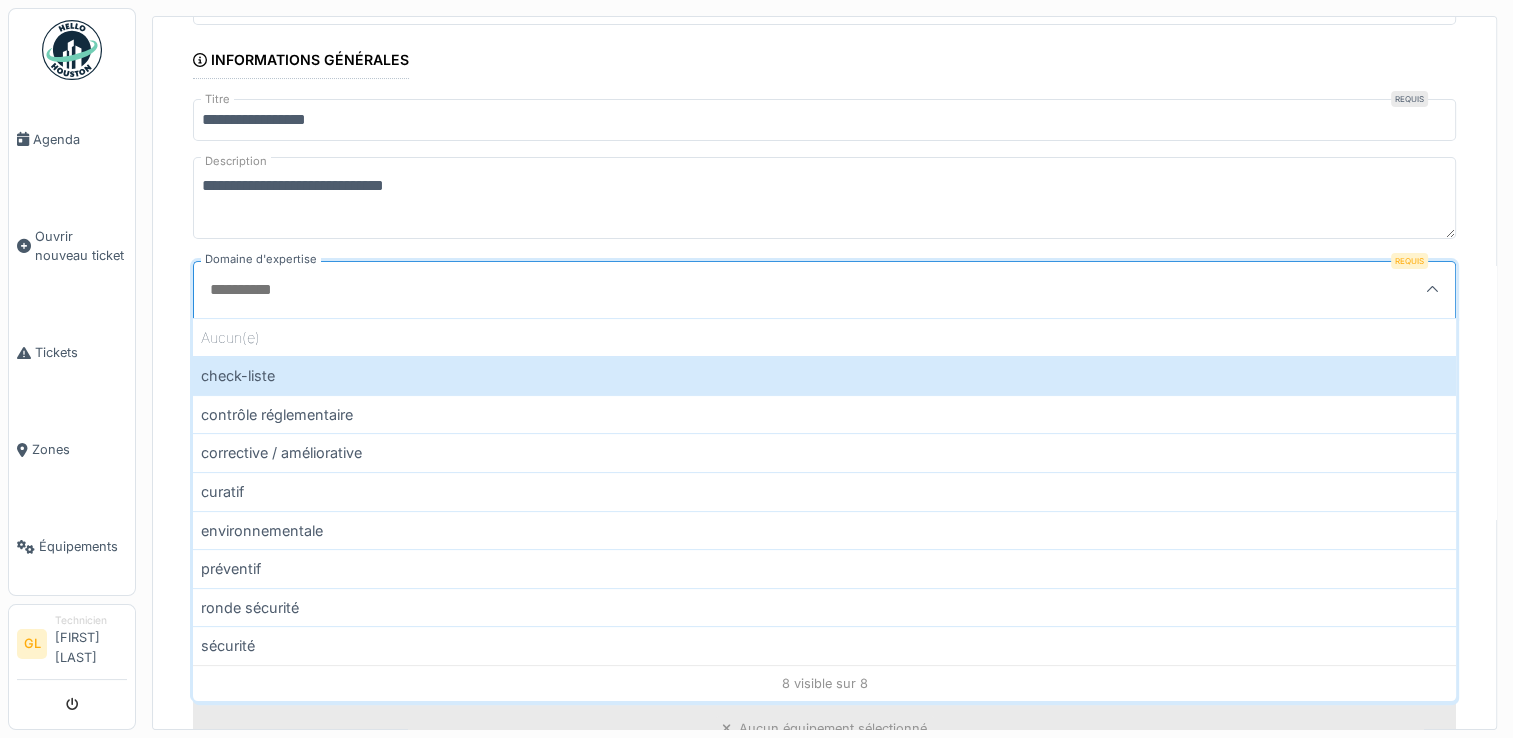 scroll, scrollTop: 262, scrollLeft: 0, axis: vertical 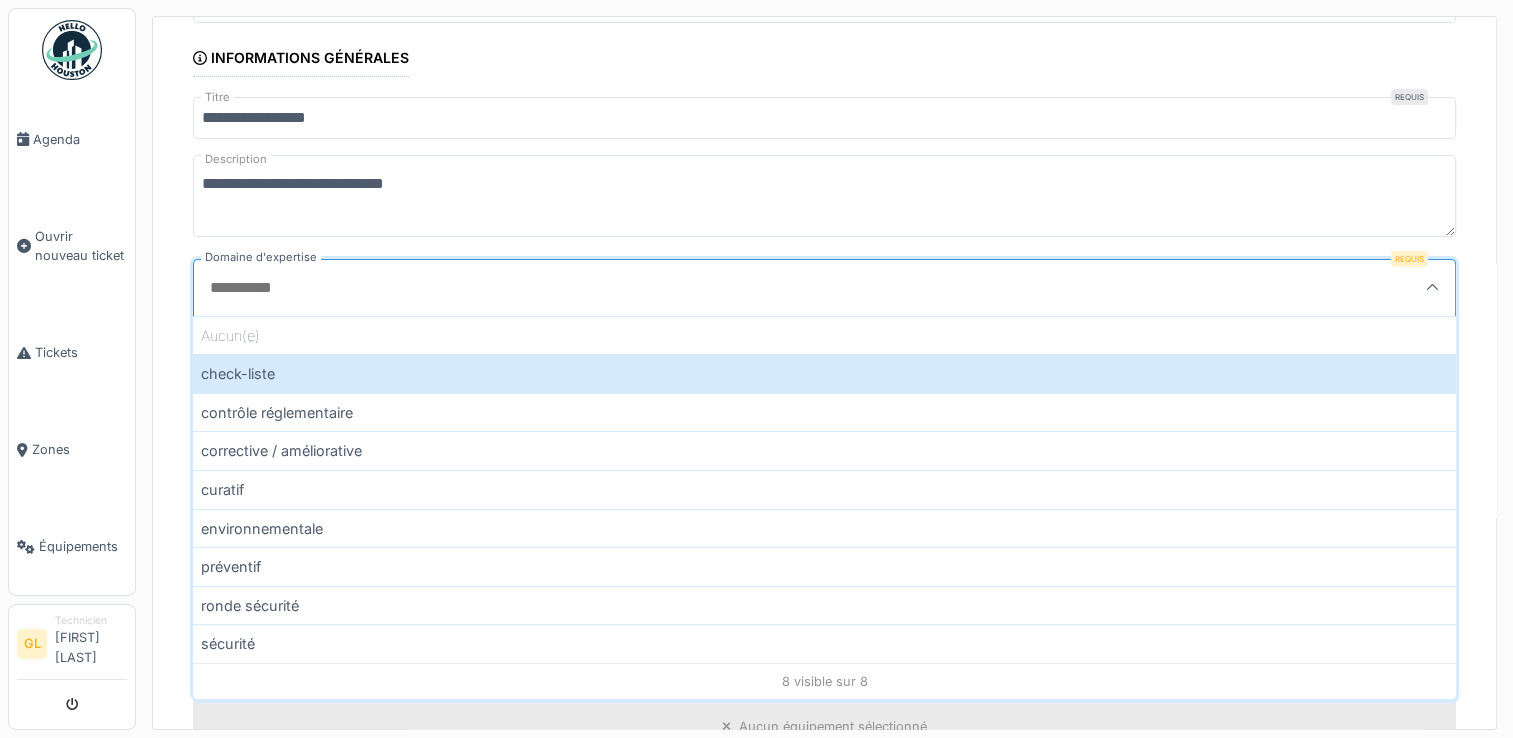 drag, startPoint x: 1480, startPoint y: 380, endPoint x: 1472, endPoint y: 418, distance: 38.832977 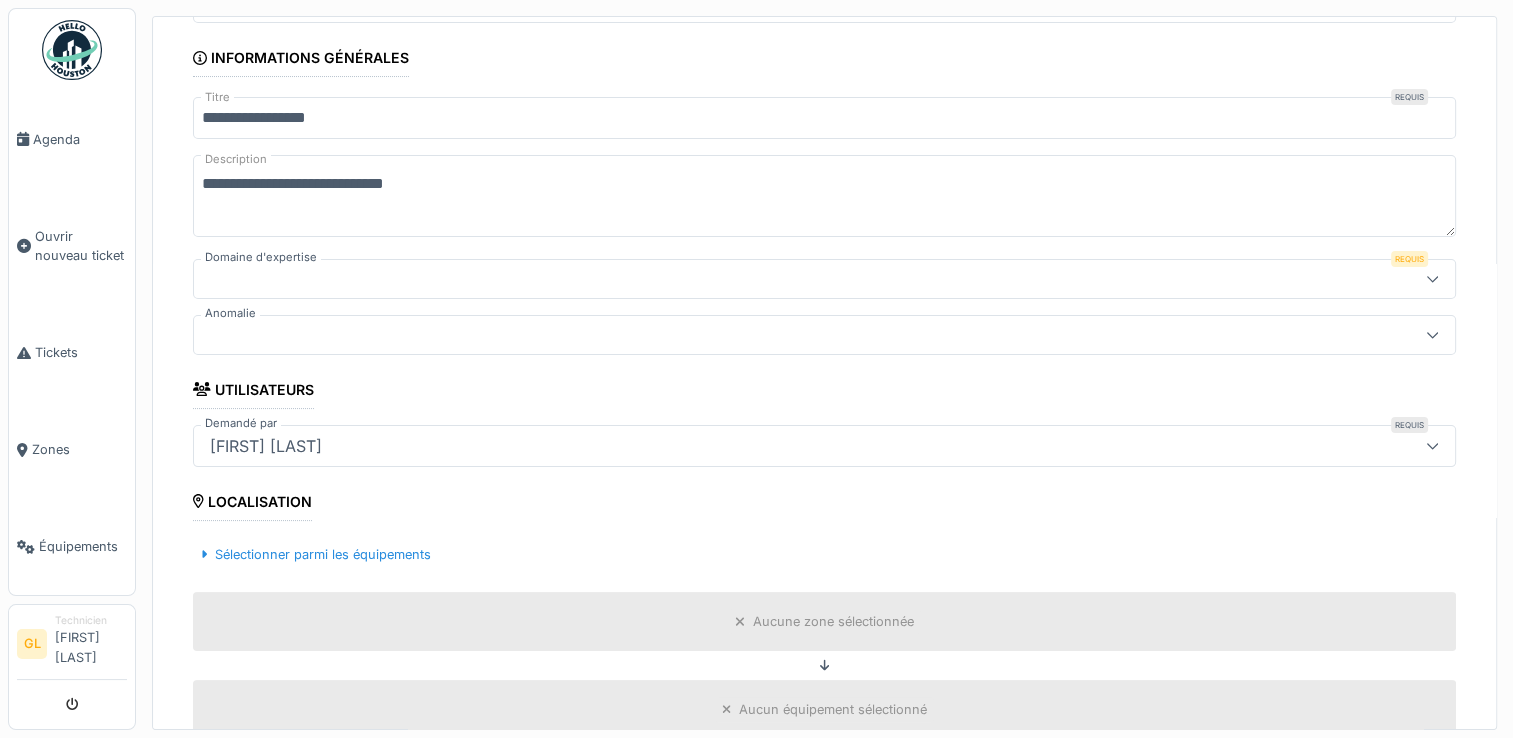 click at bounding box center [1432, 279] 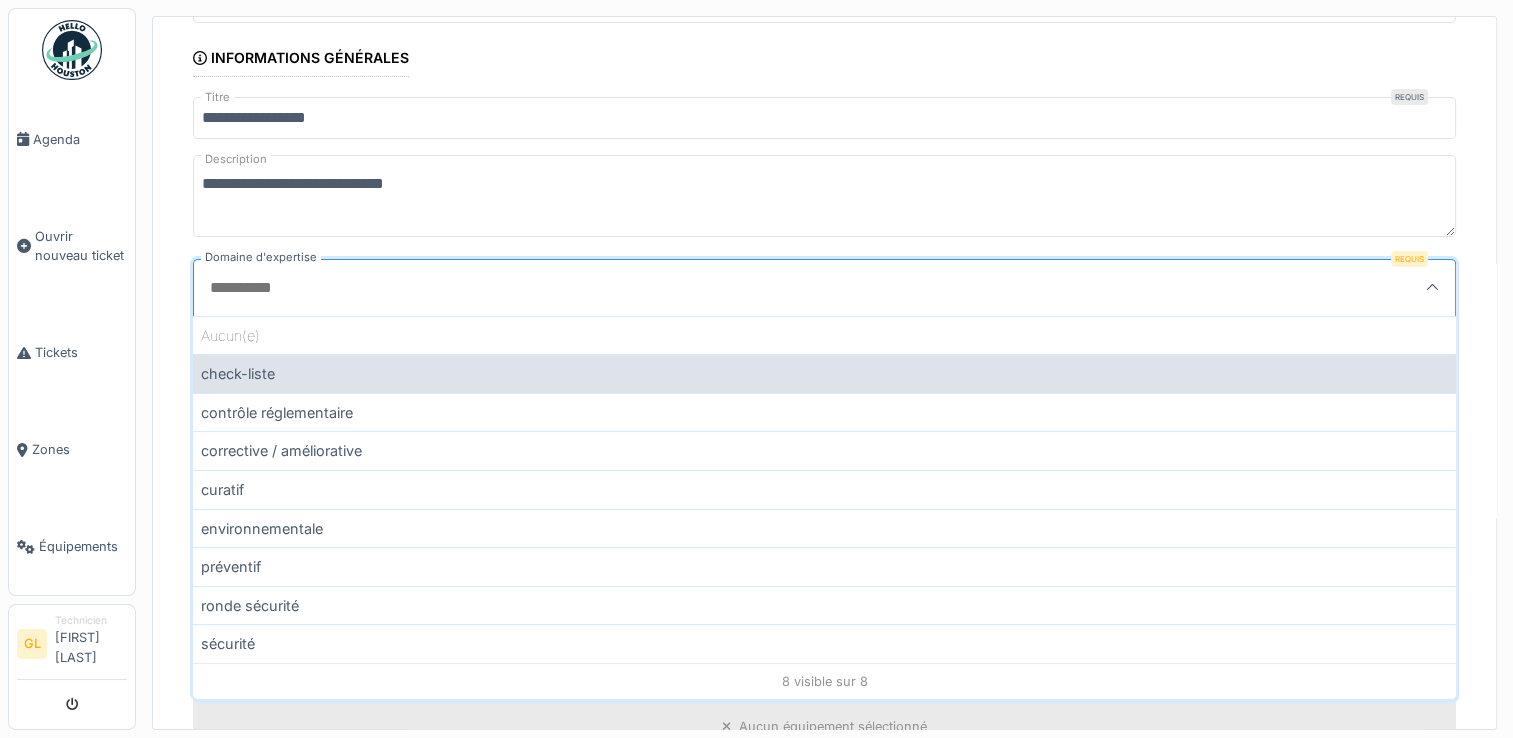click on "check-liste" at bounding box center [824, 373] 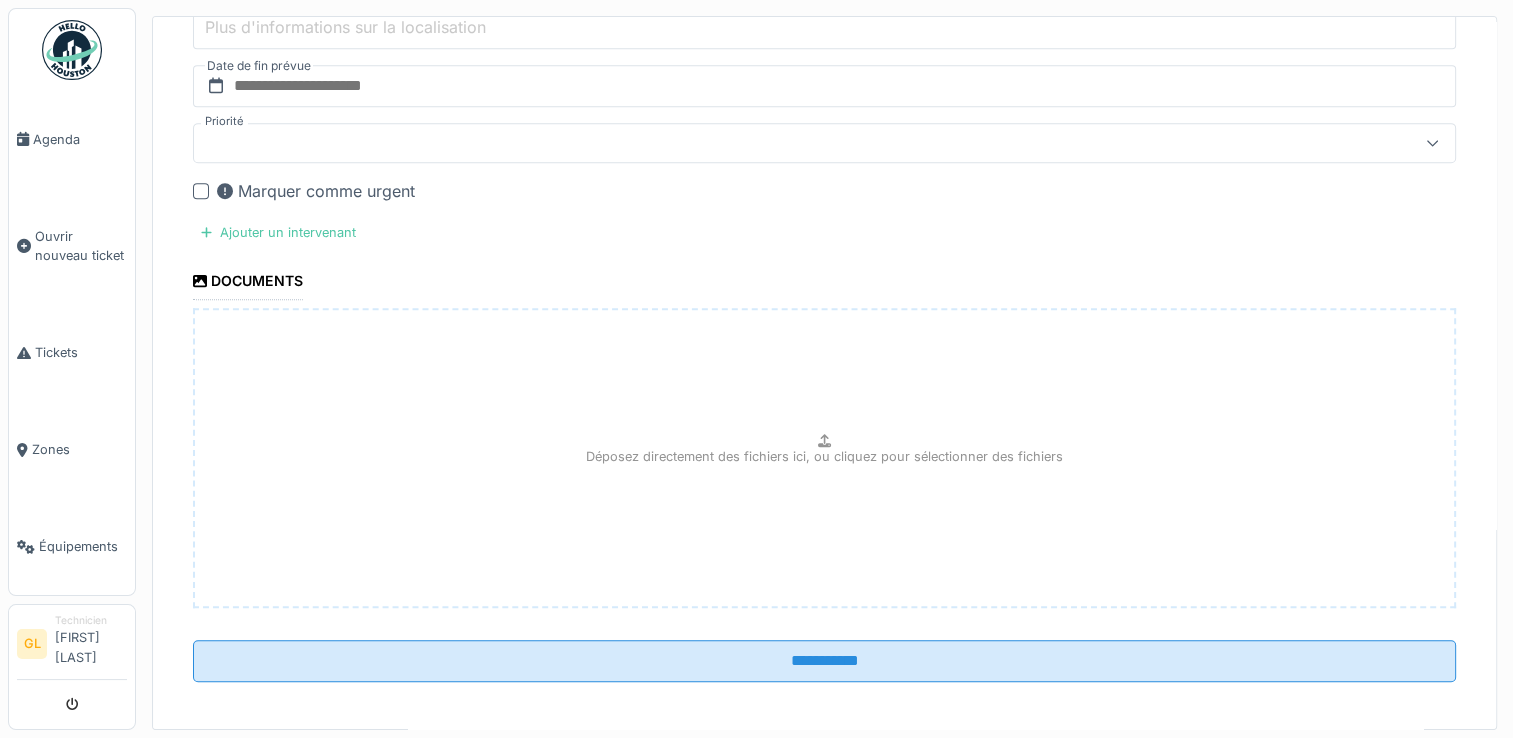 scroll, scrollTop: 1014, scrollLeft: 0, axis: vertical 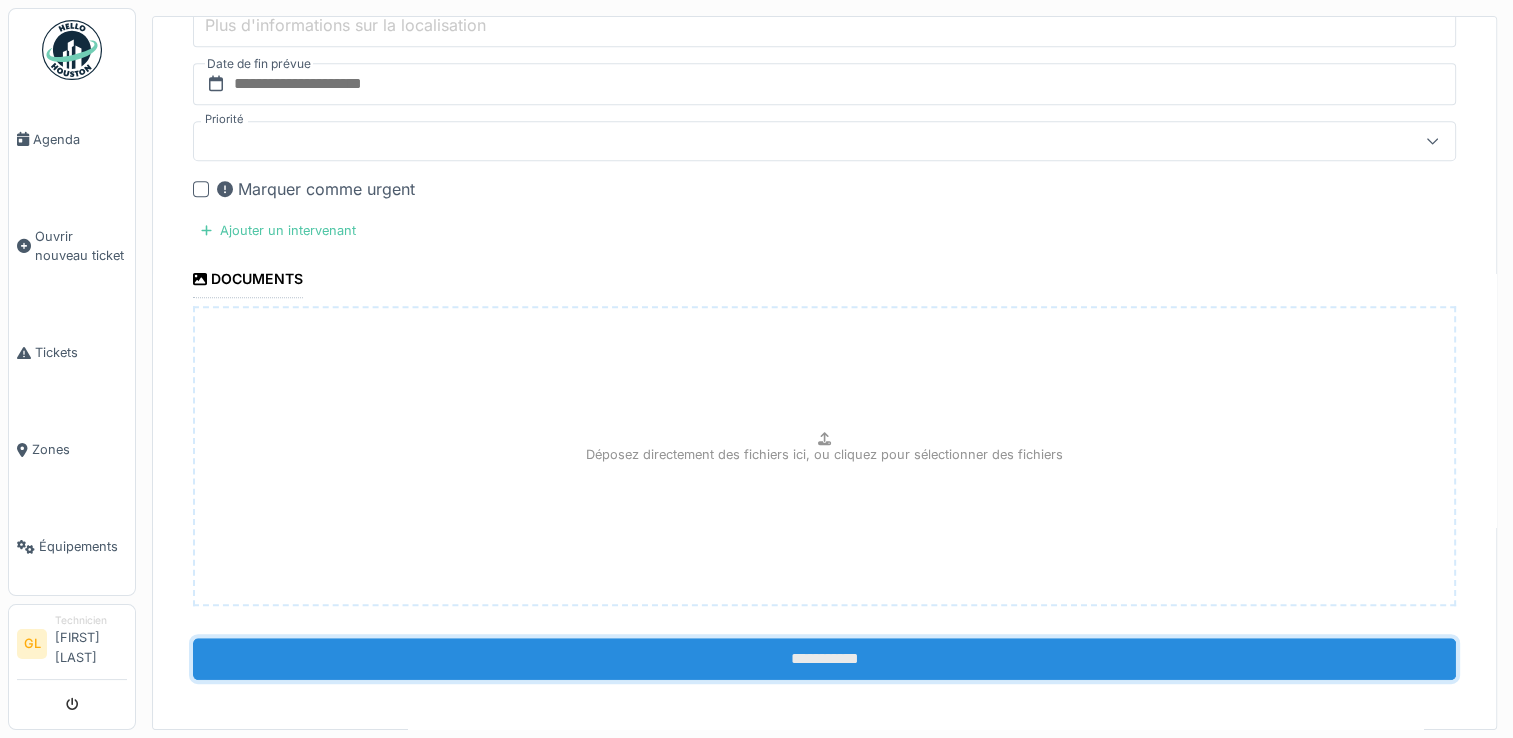 click on "**********" at bounding box center [824, 659] 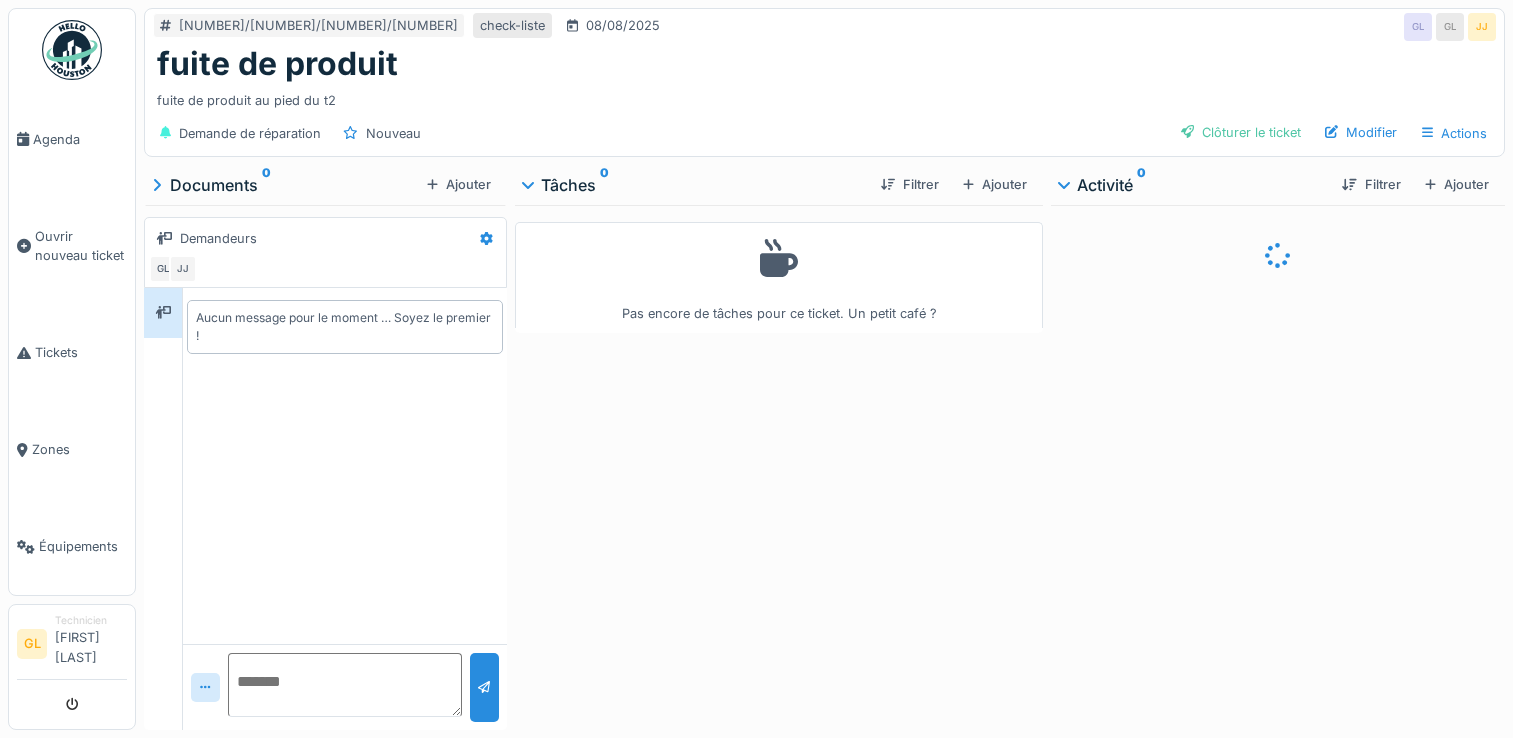scroll, scrollTop: 0, scrollLeft: 0, axis: both 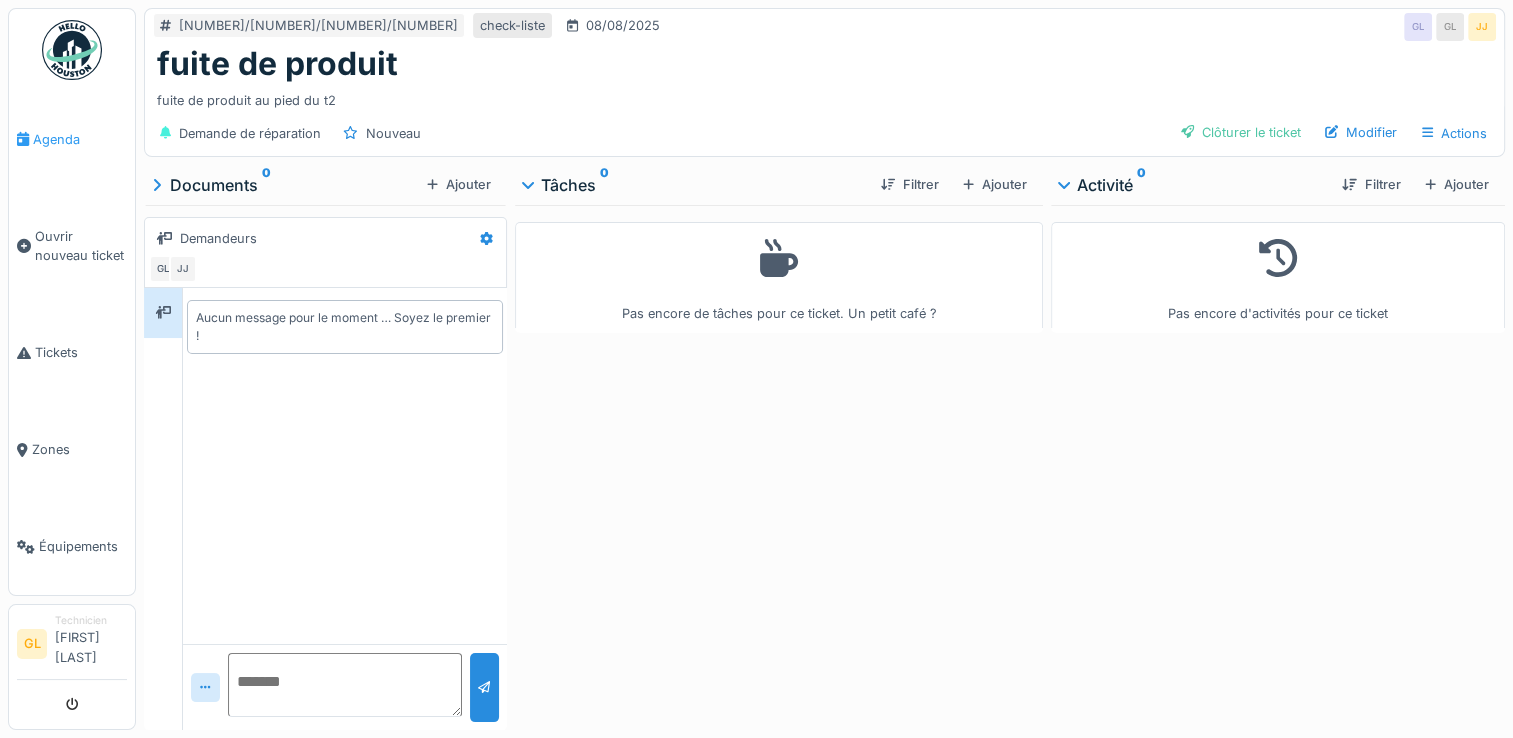 click on "Agenda" at bounding box center (80, 139) 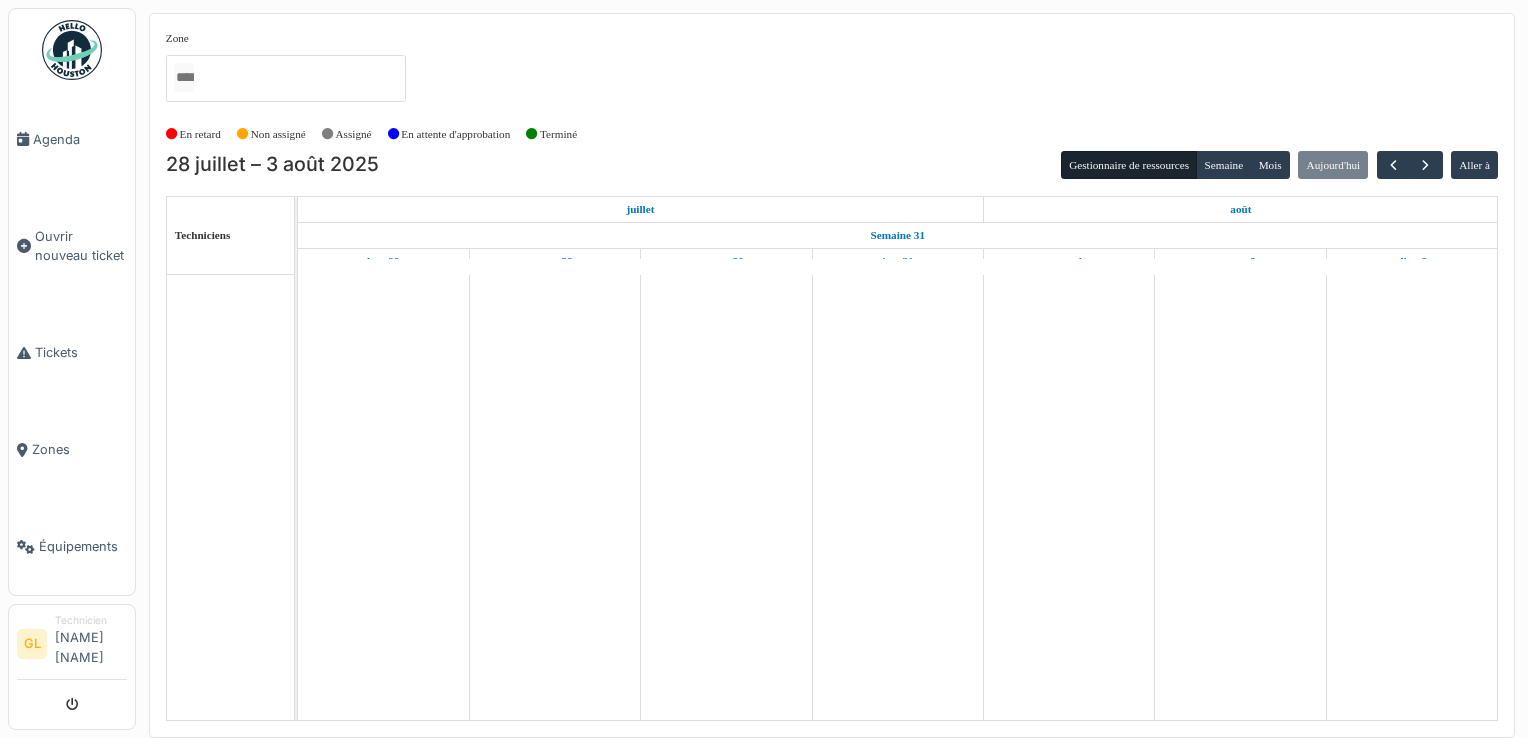 scroll, scrollTop: 0, scrollLeft: 0, axis: both 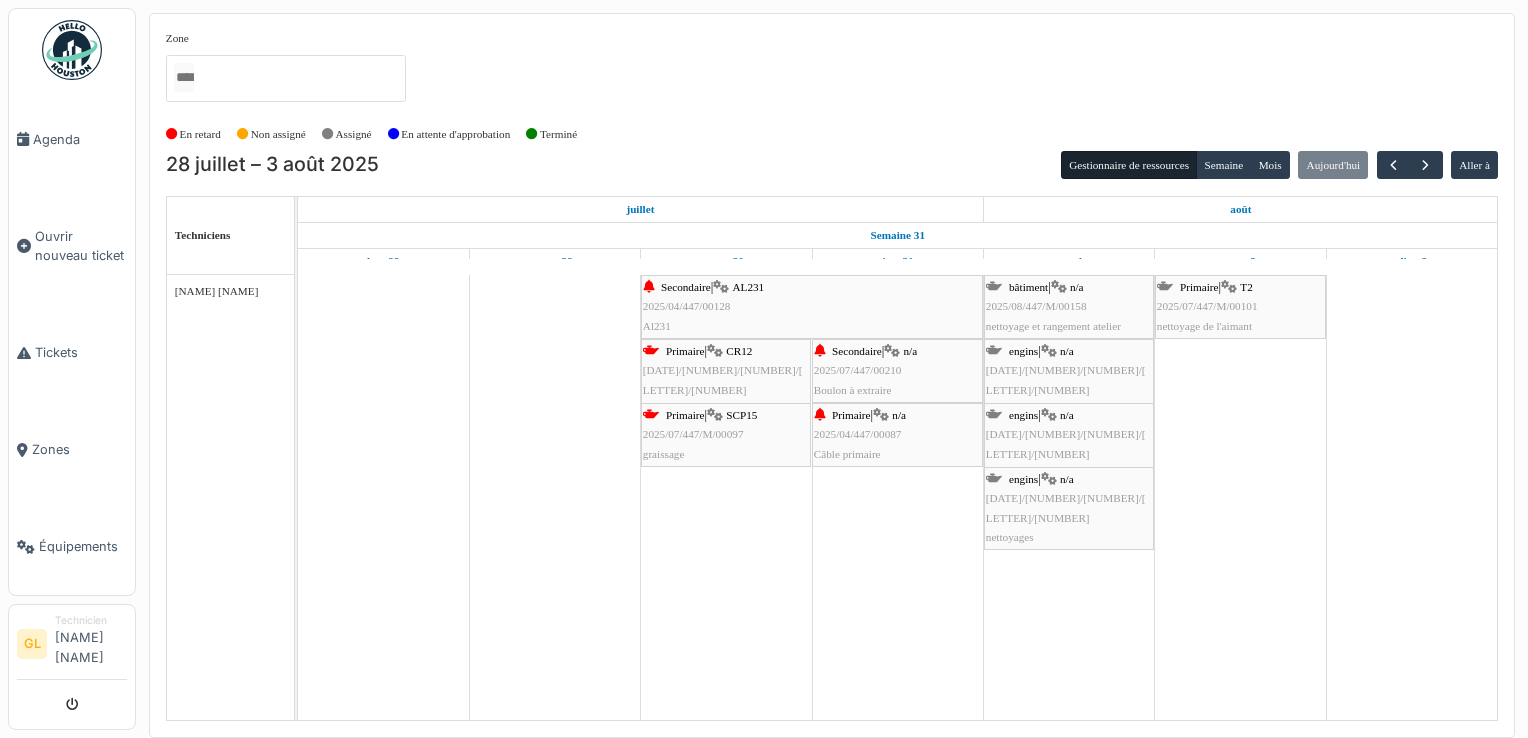 click on "2025/07/447/M/00097" at bounding box center (693, 434) 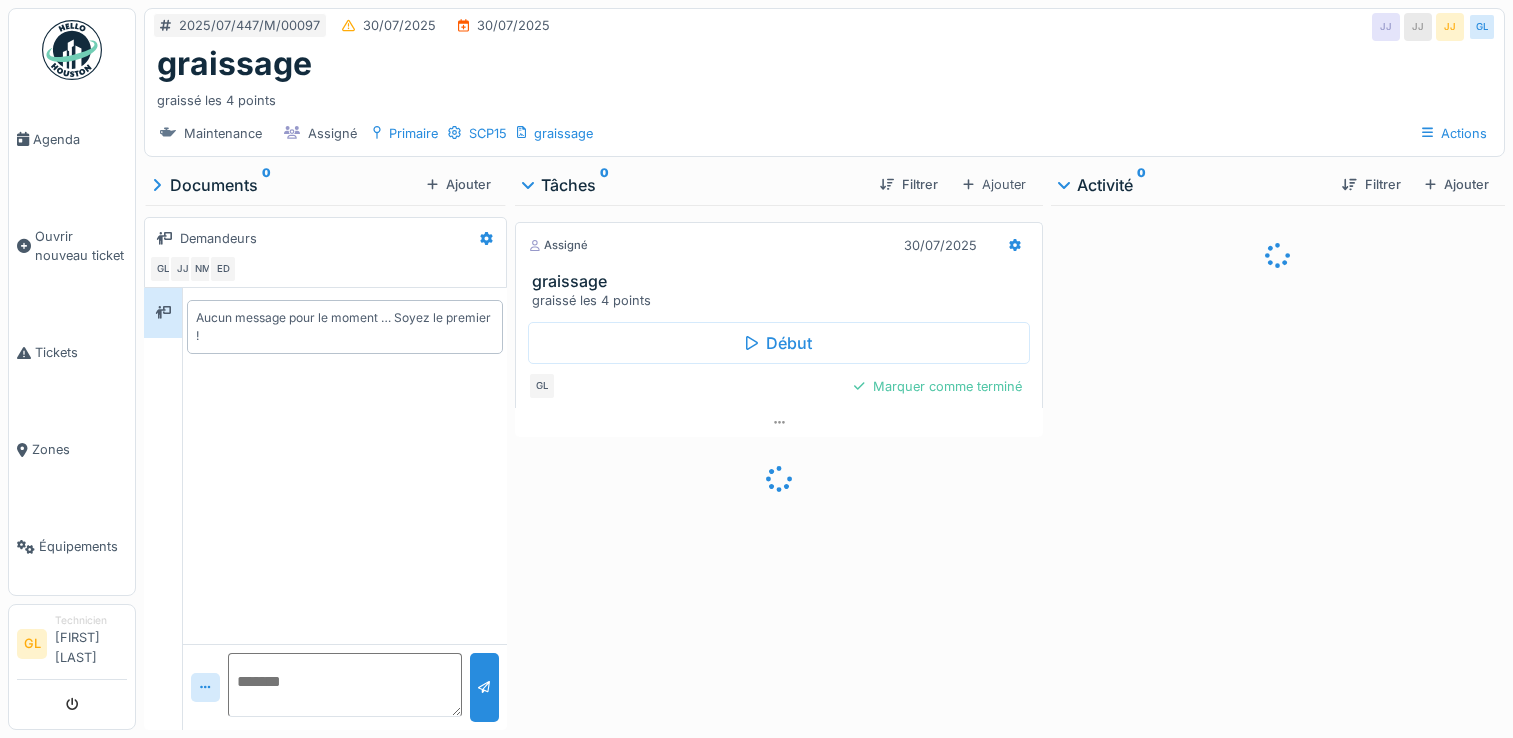 scroll, scrollTop: 0, scrollLeft: 0, axis: both 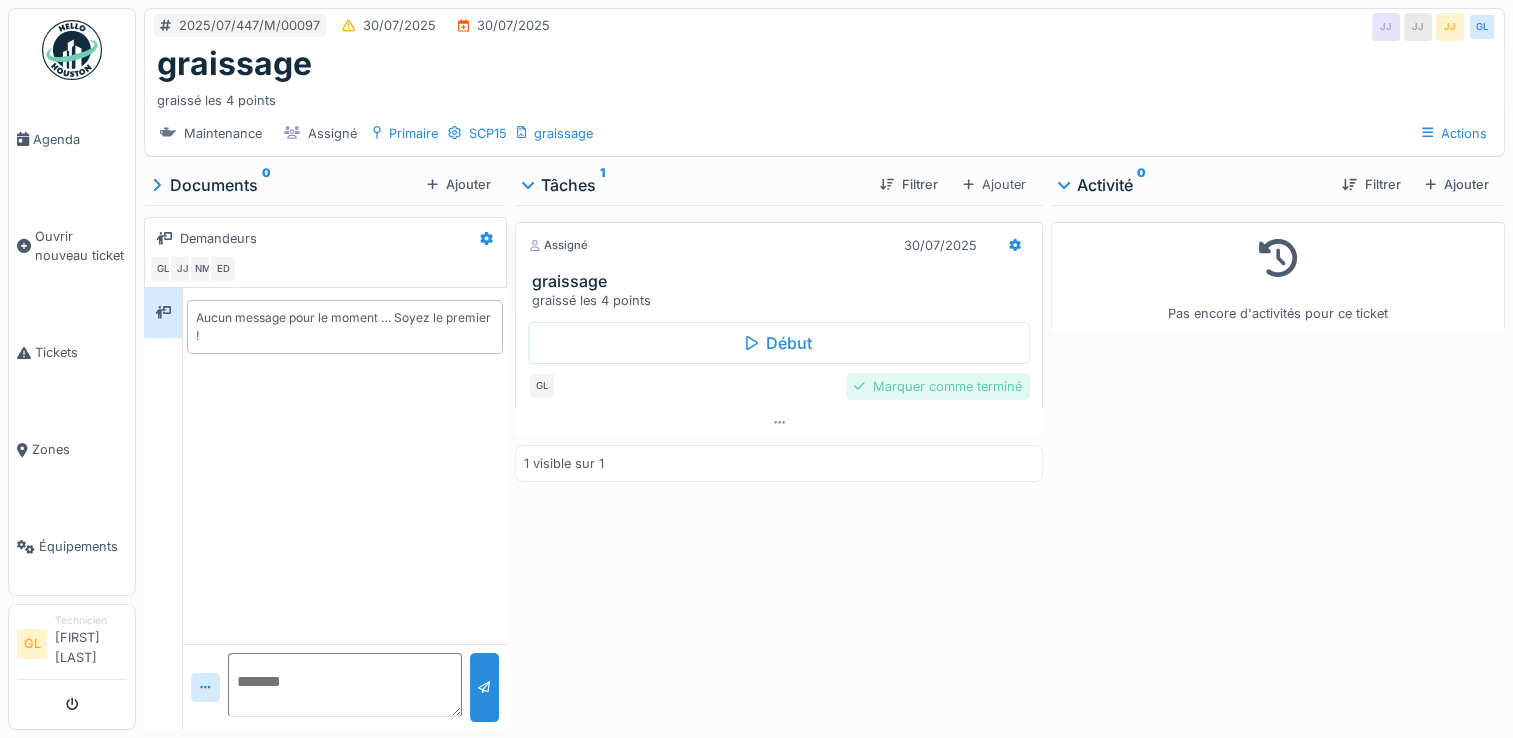 click on "Marquer comme terminé" at bounding box center [938, 386] 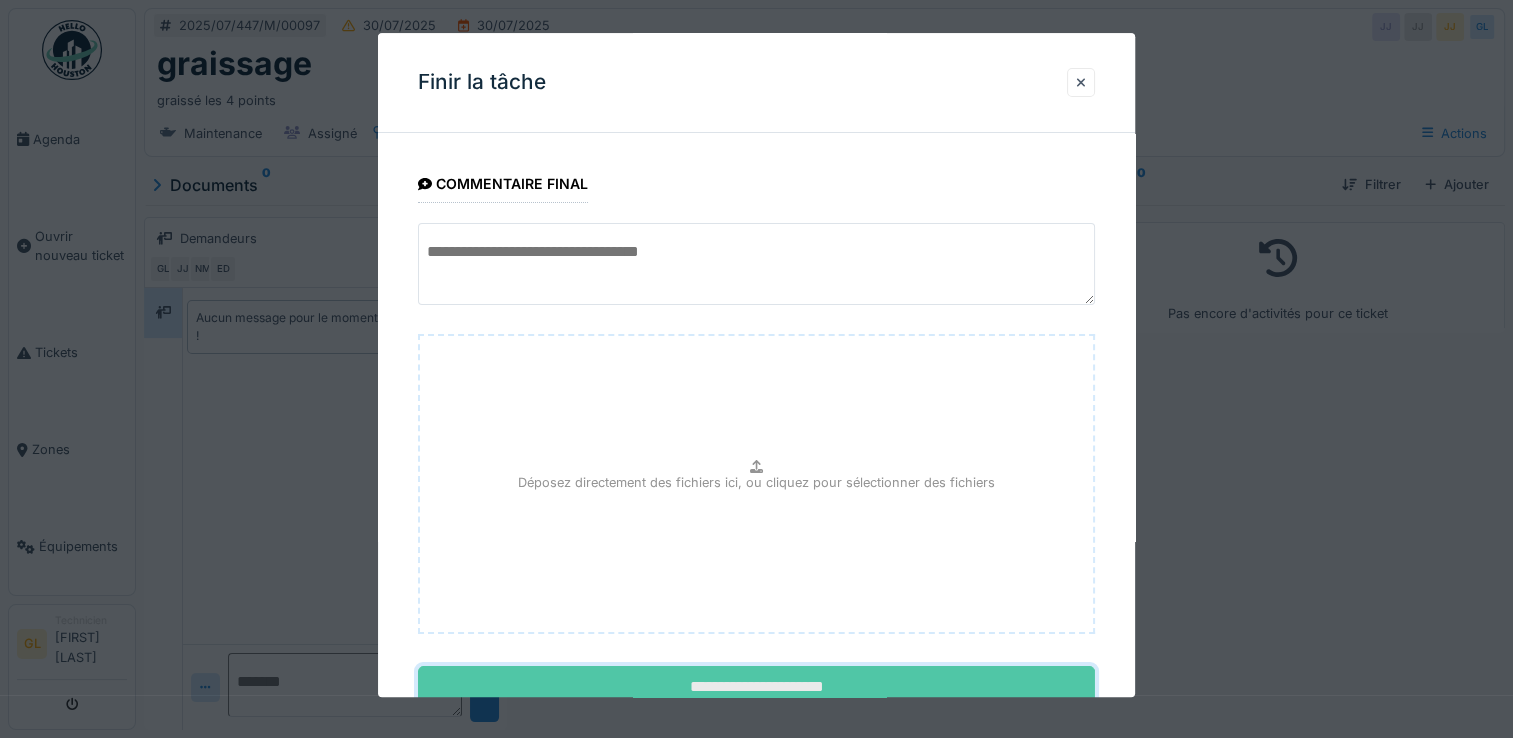 click on "**********" at bounding box center (756, 688) 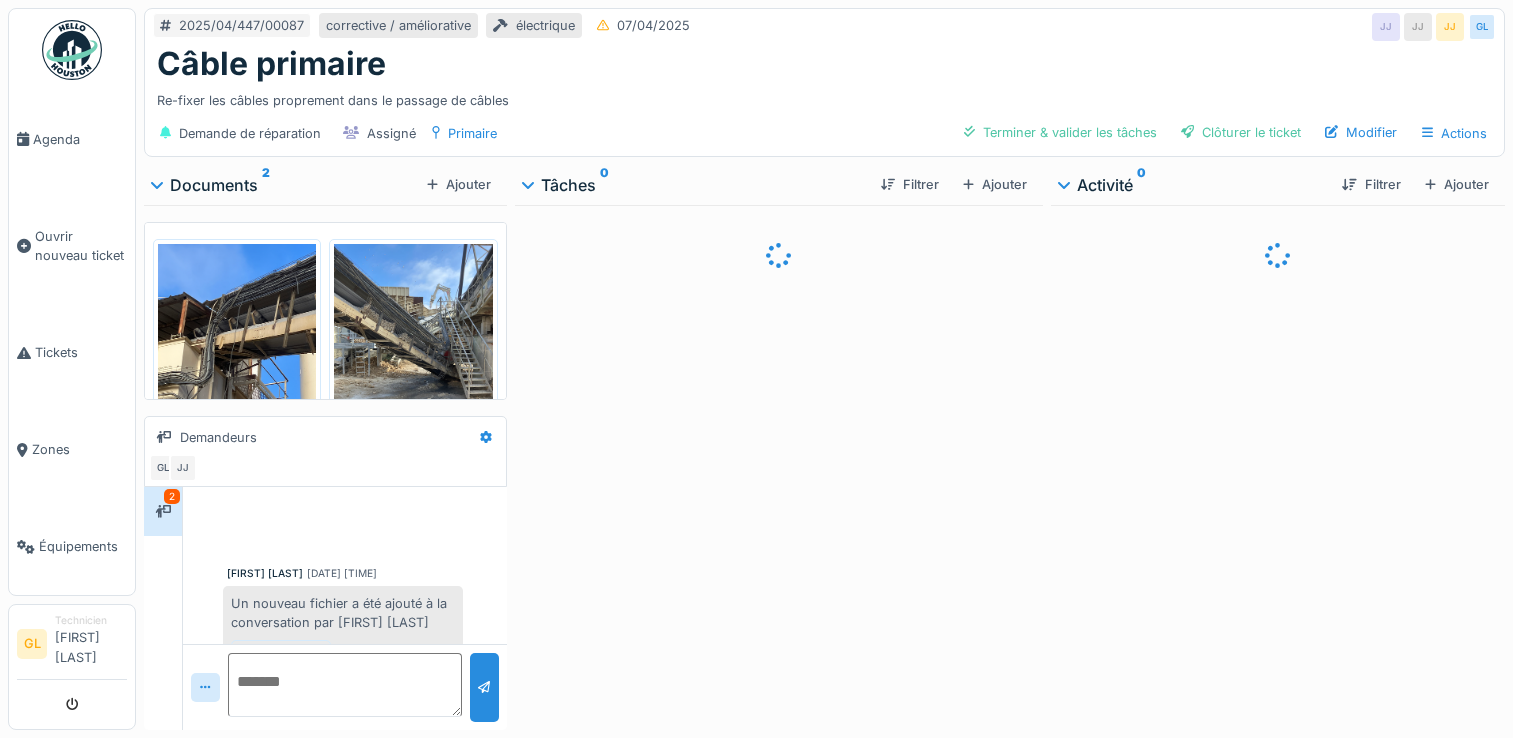 scroll, scrollTop: 0, scrollLeft: 0, axis: both 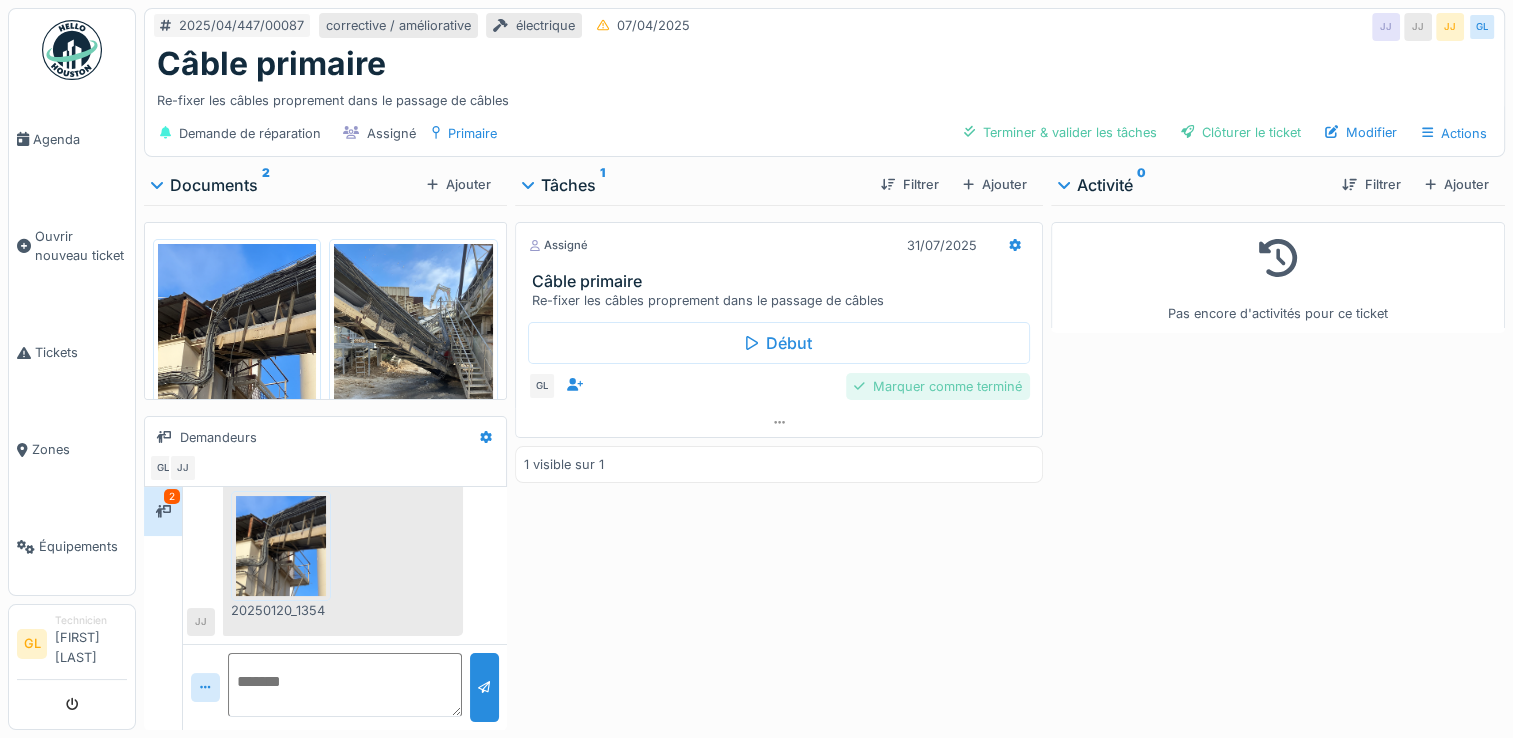 click on "Marquer comme terminé" at bounding box center [938, 386] 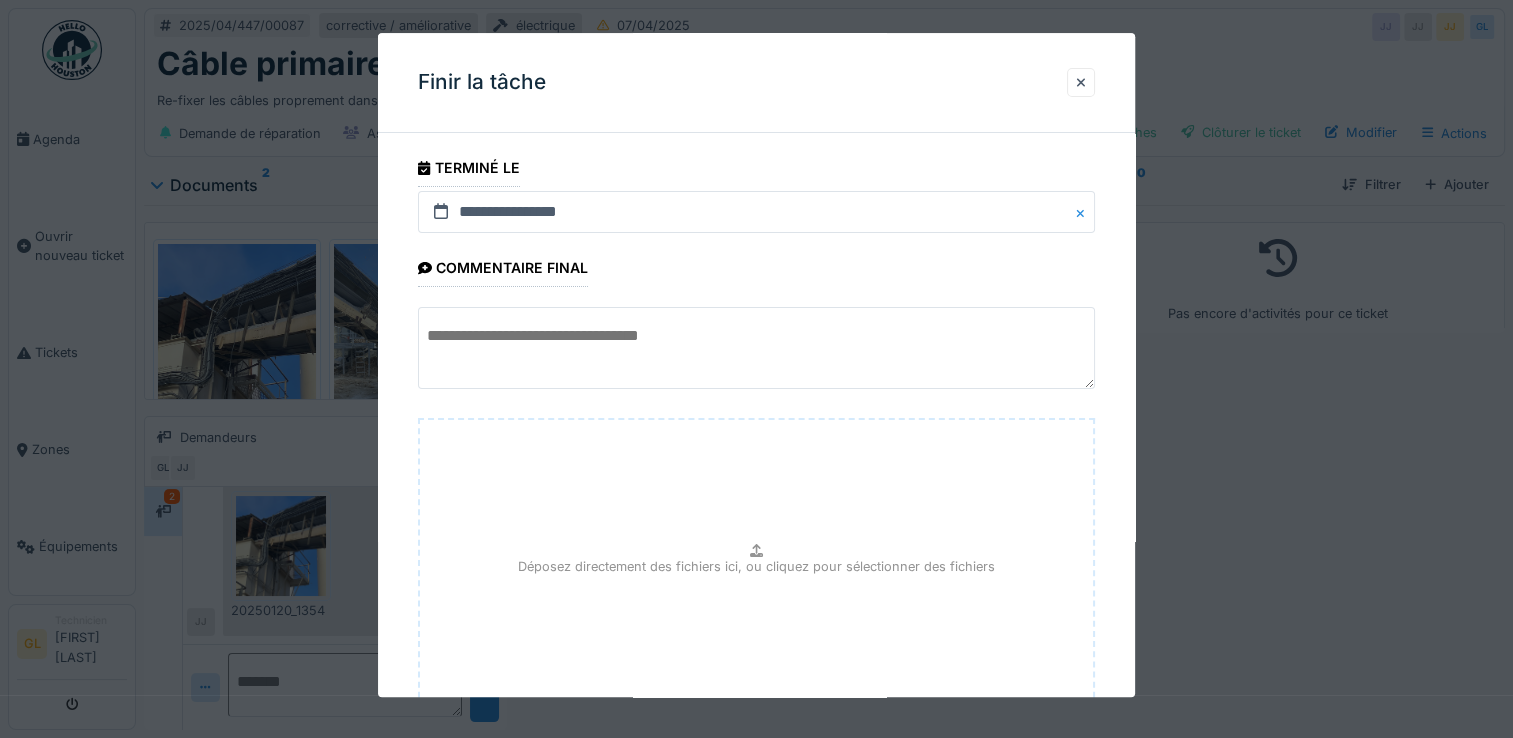 scroll, scrollTop: 15, scrollLeft: 0, axis: vertical 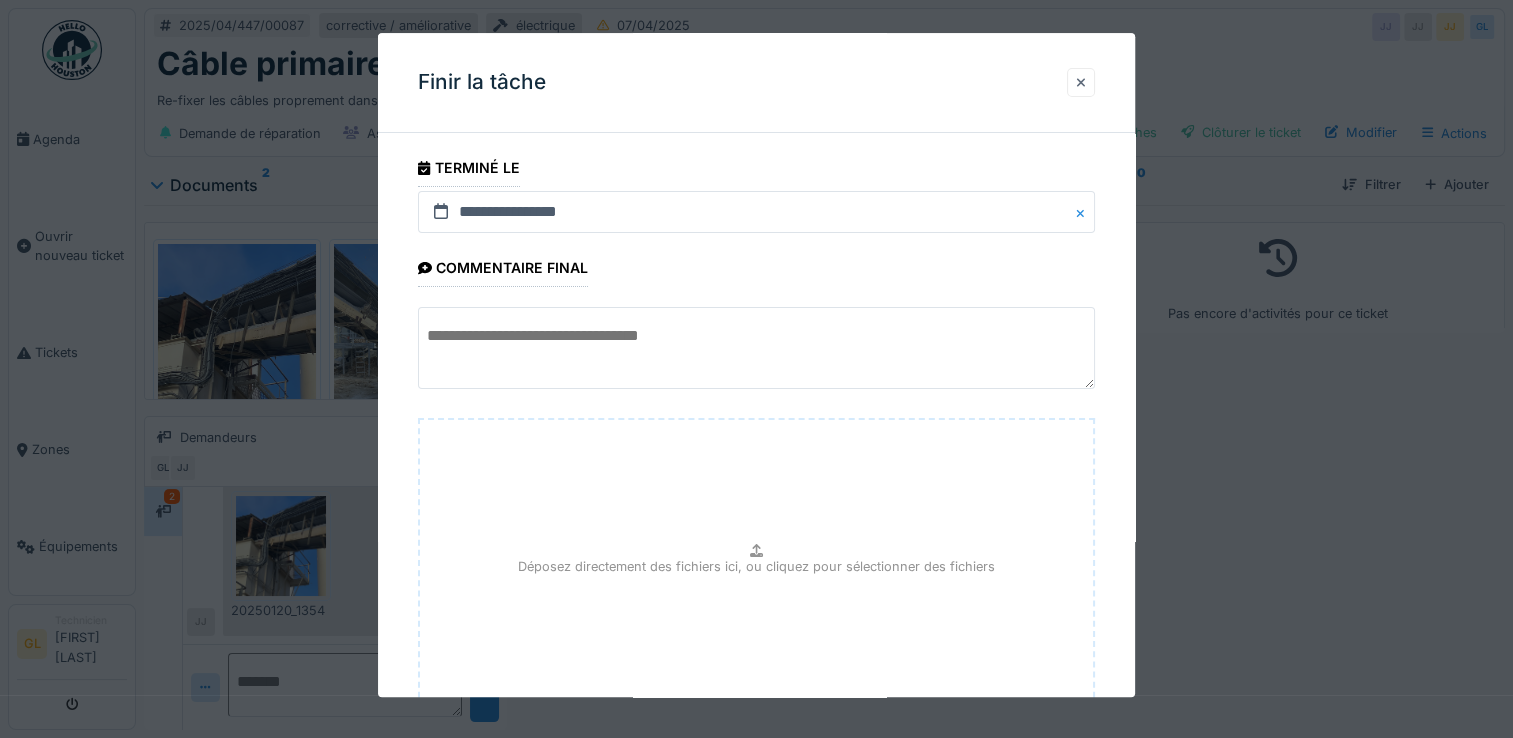 click at bounding box center (1081, 82) 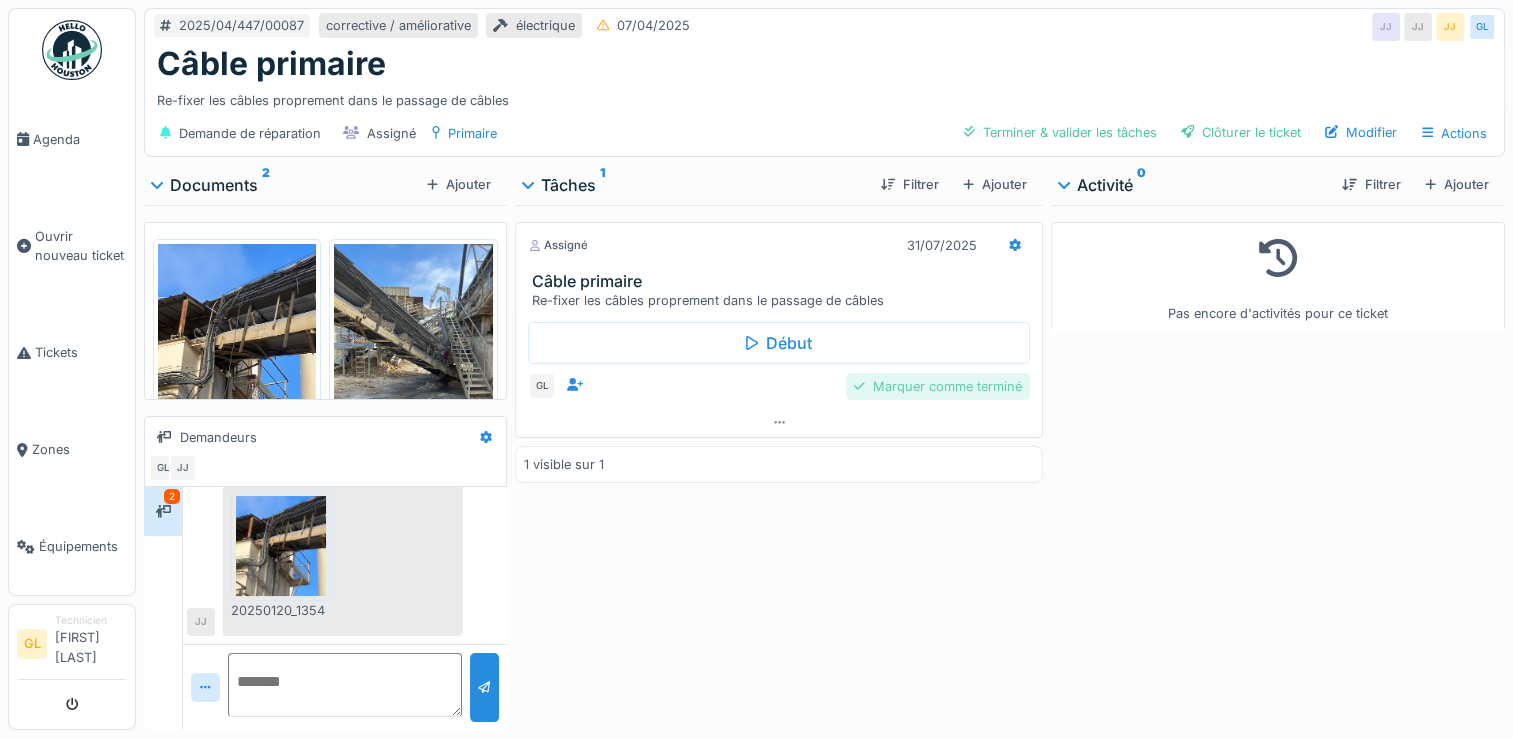 click on "Marquer comme terminé" at bounding box center (938, 386) 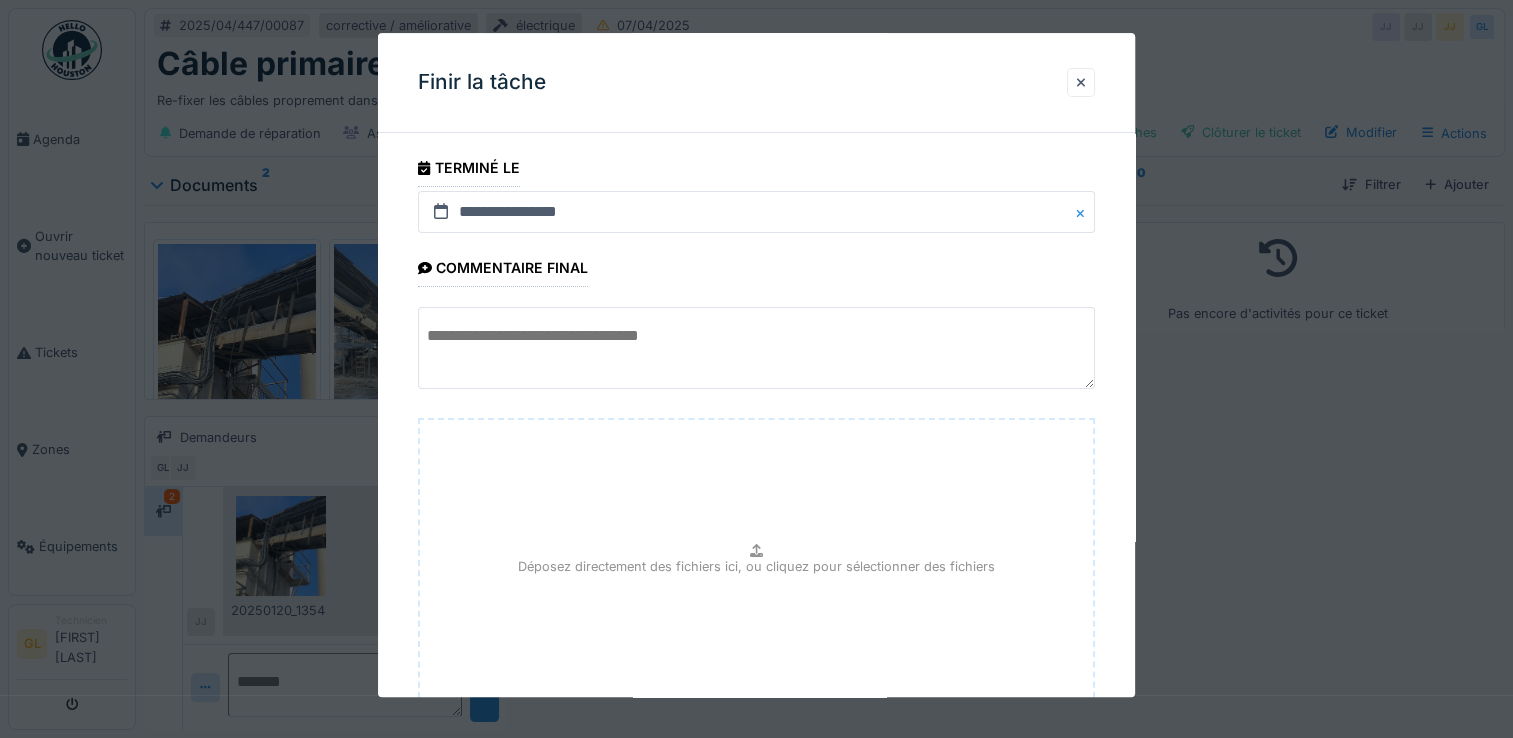scroll, scrollTop: 0, scrollLeft: 0, axis: both 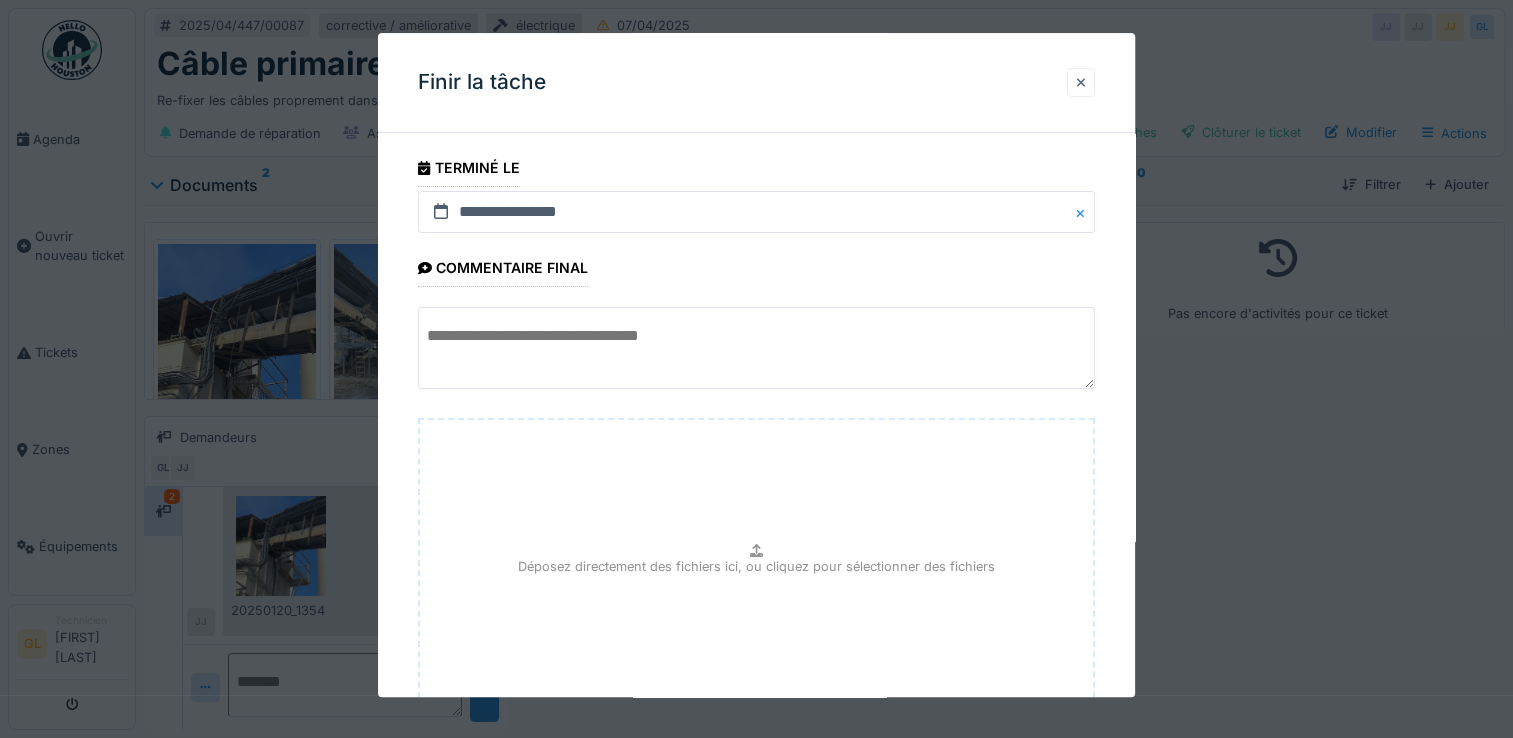 click at bounding box center (1081, 82) 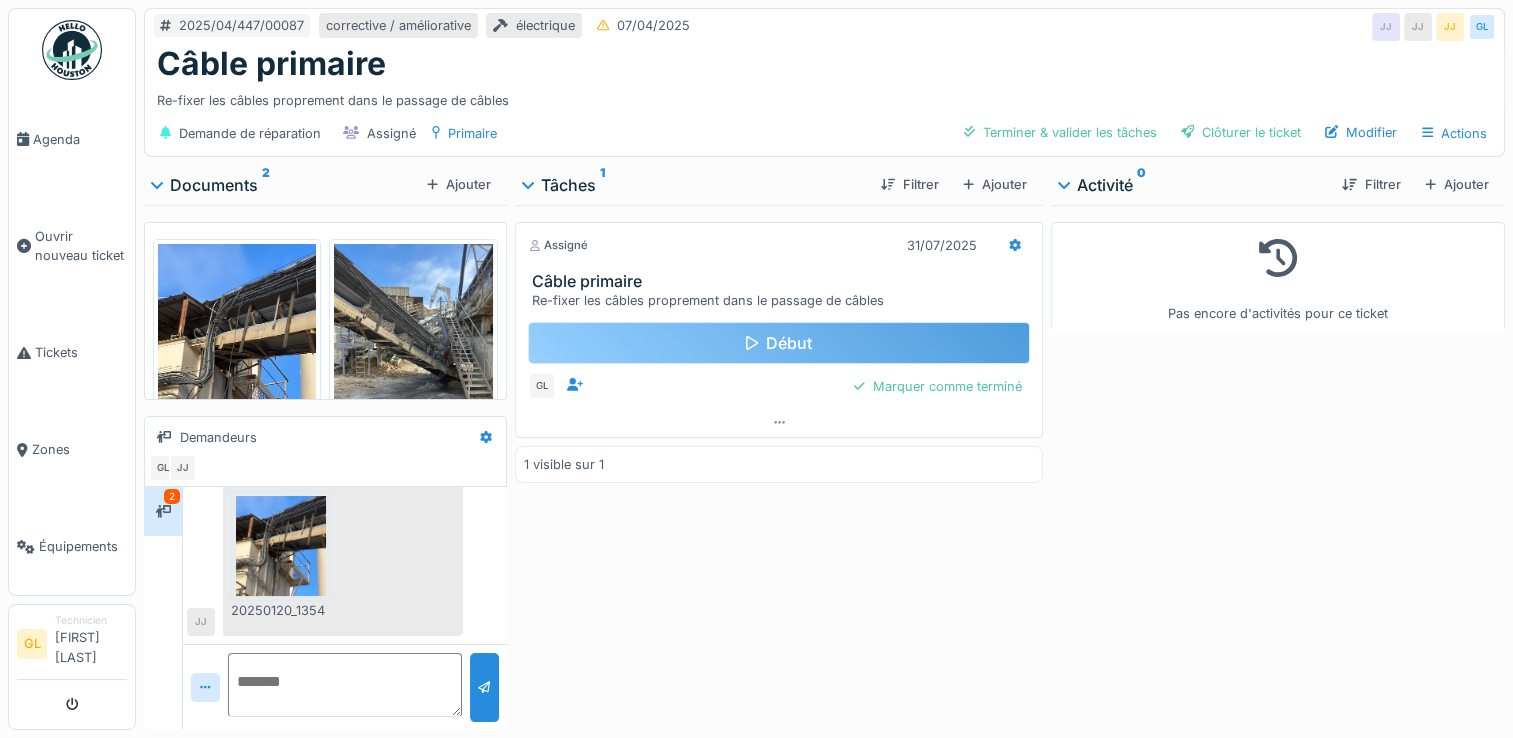 click on "Début" at bounding box center [779, 343] 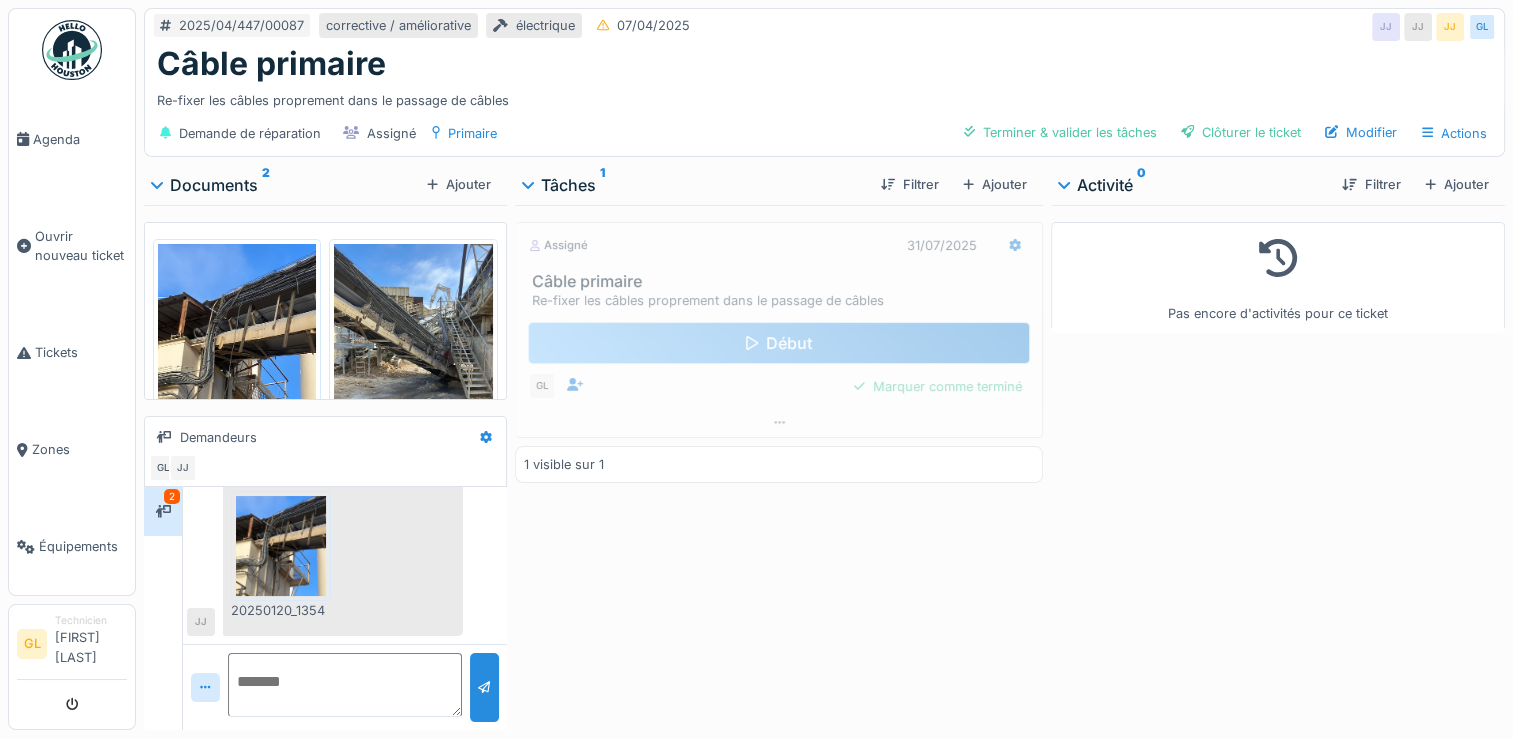 click on "Début" at bounding box center [779, 343] 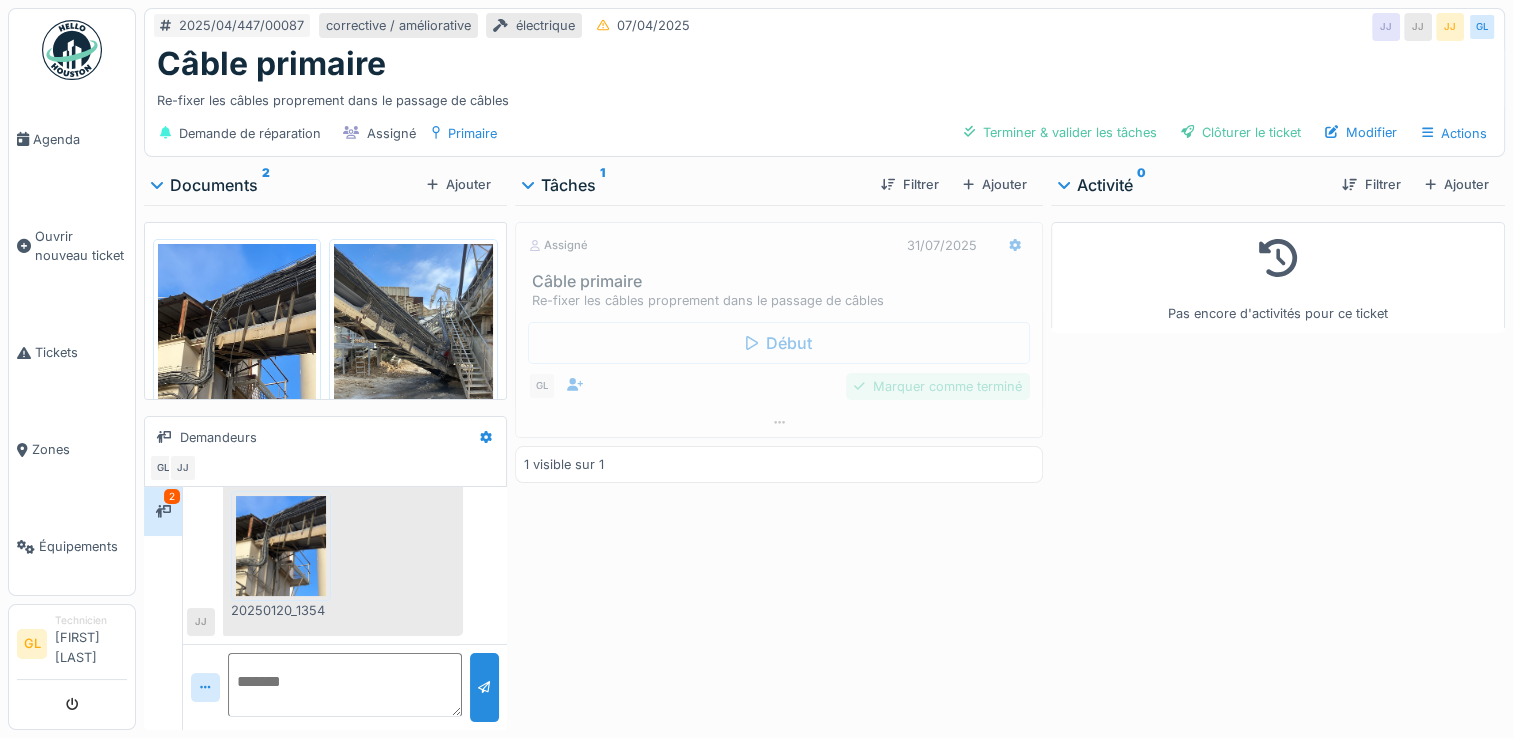 click on "Marquer comme terminé" at bounding box center (938, 386) 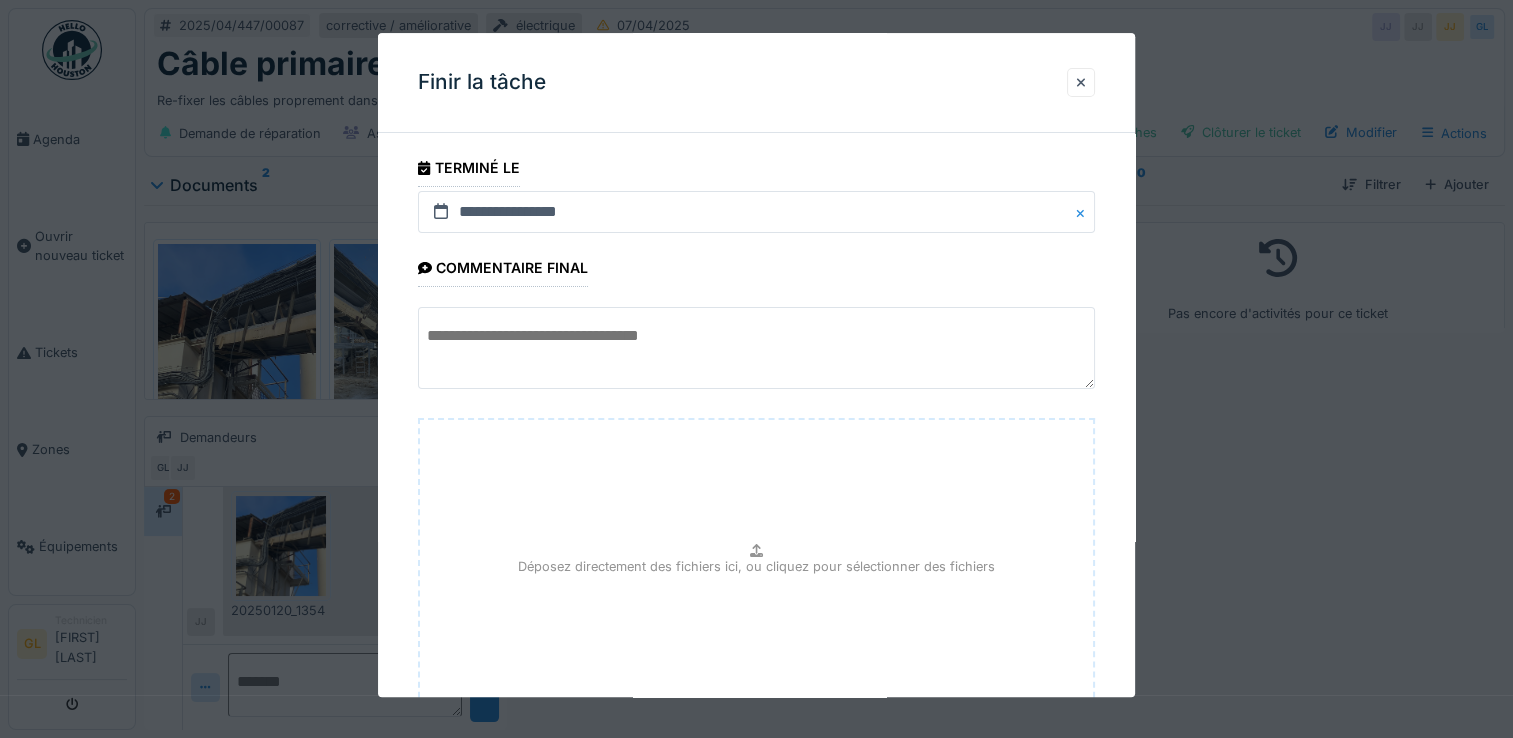 click at bounding box center (756, 348) 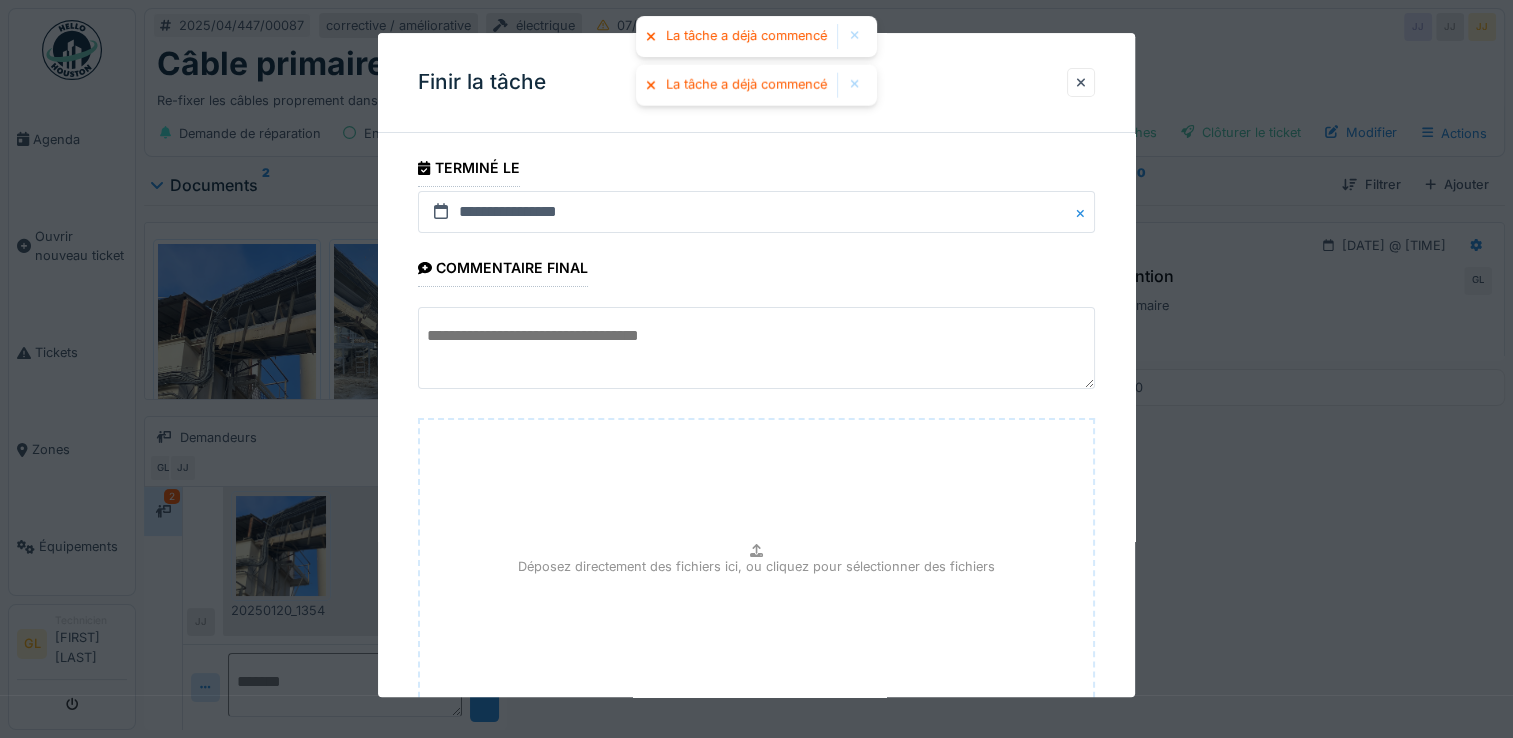 click at bounding box center (855, 36) 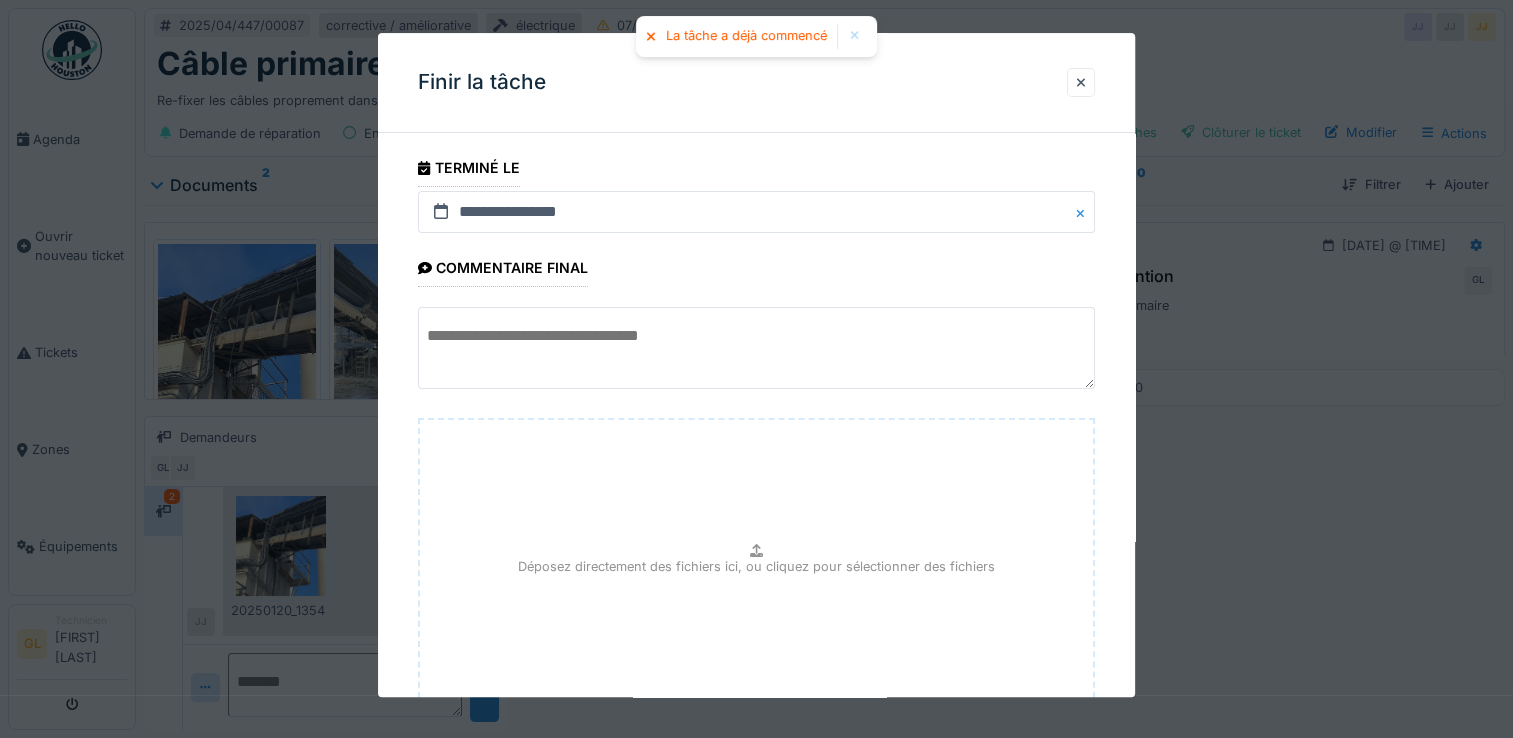 click at bounding box center [855, 36] 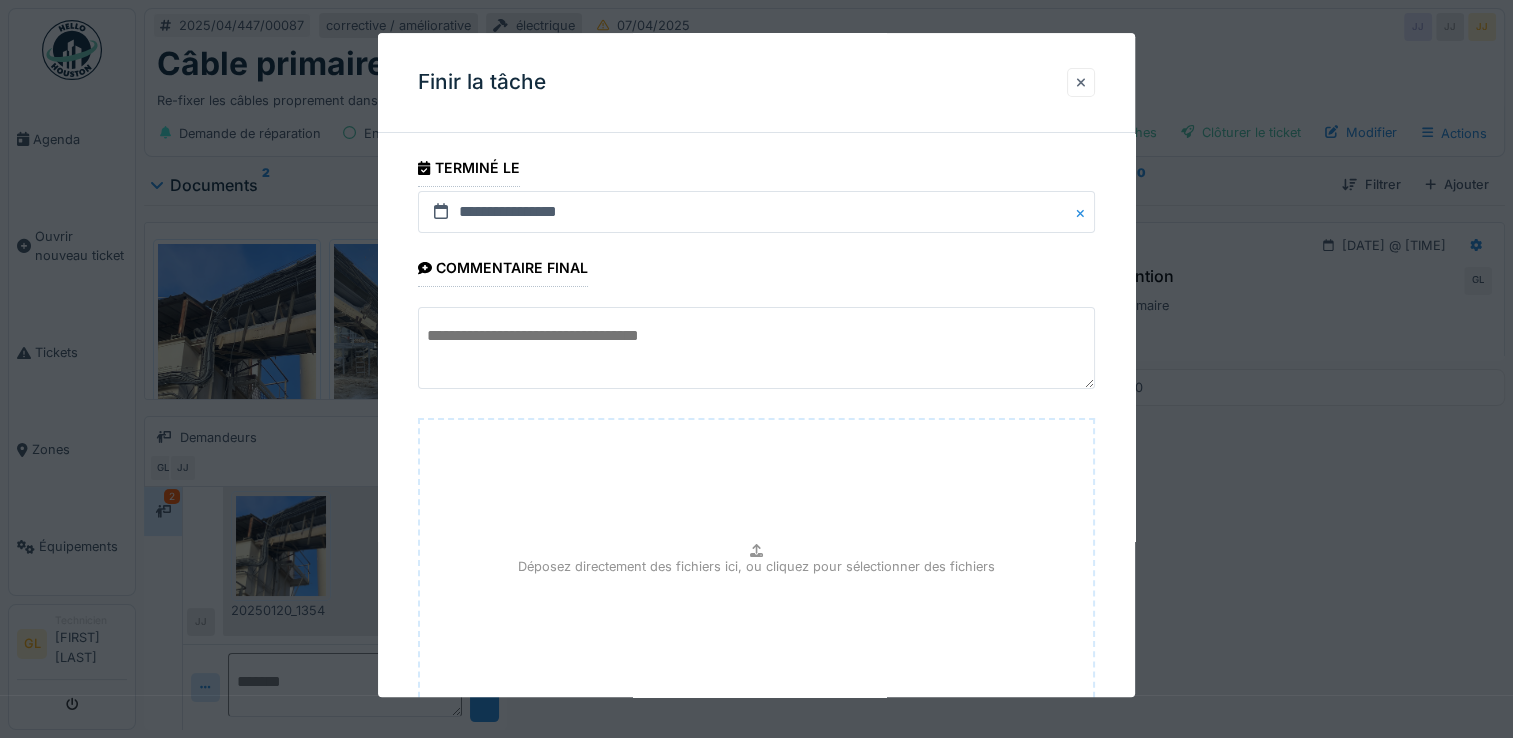 click at bounding box center [1081, 82] 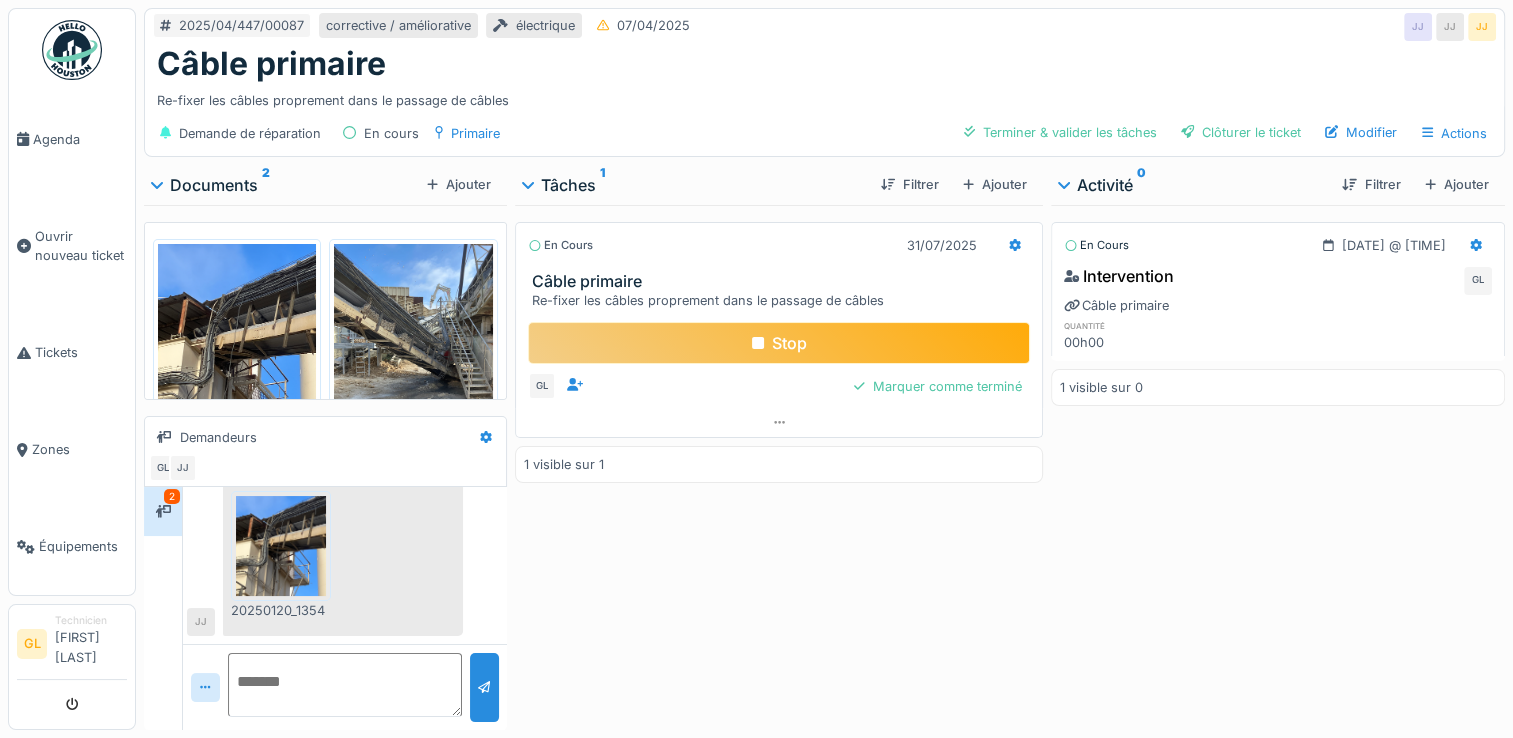 click on "Stop" at bounding box center (779, 343) 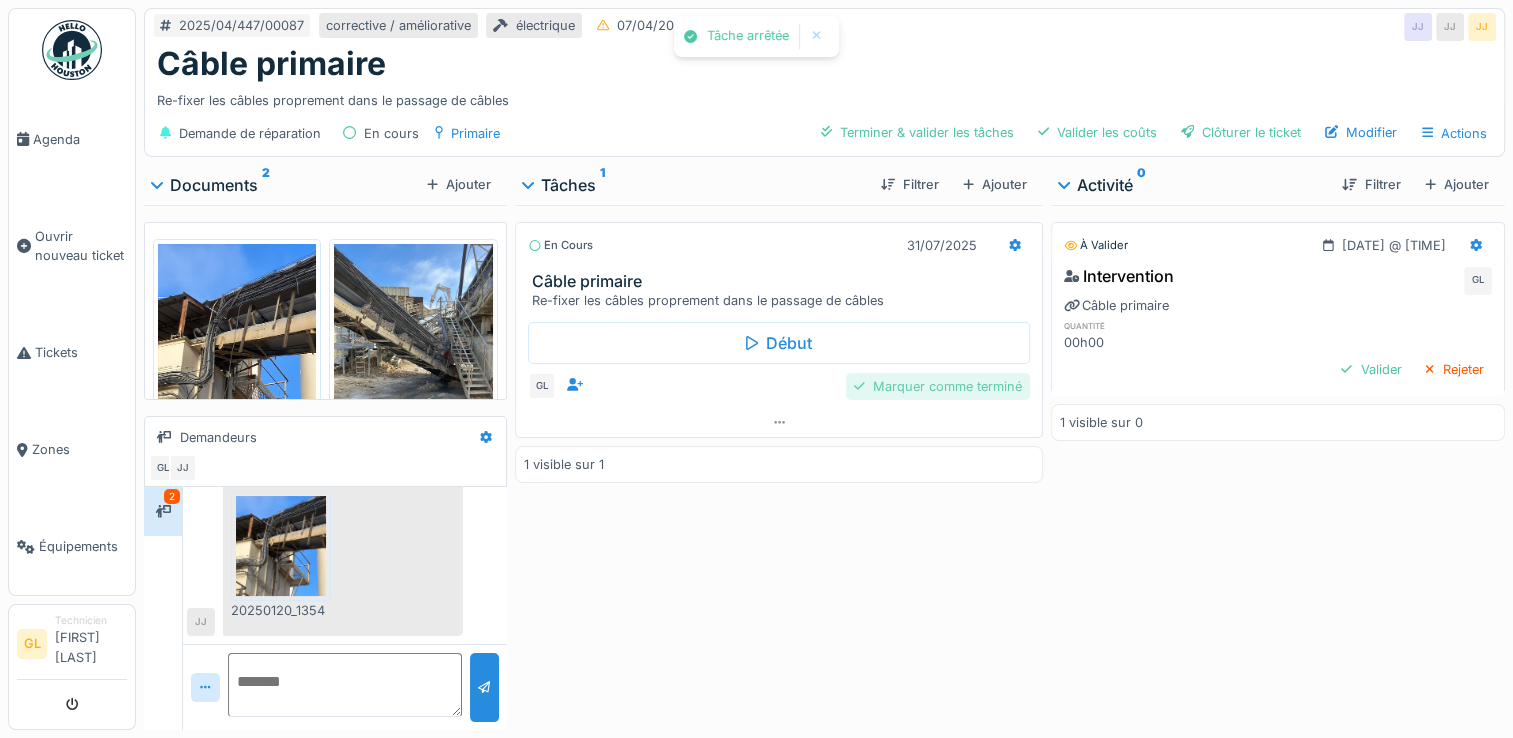 click on "Marquer comme terminé" at bounding box center [938, 386] 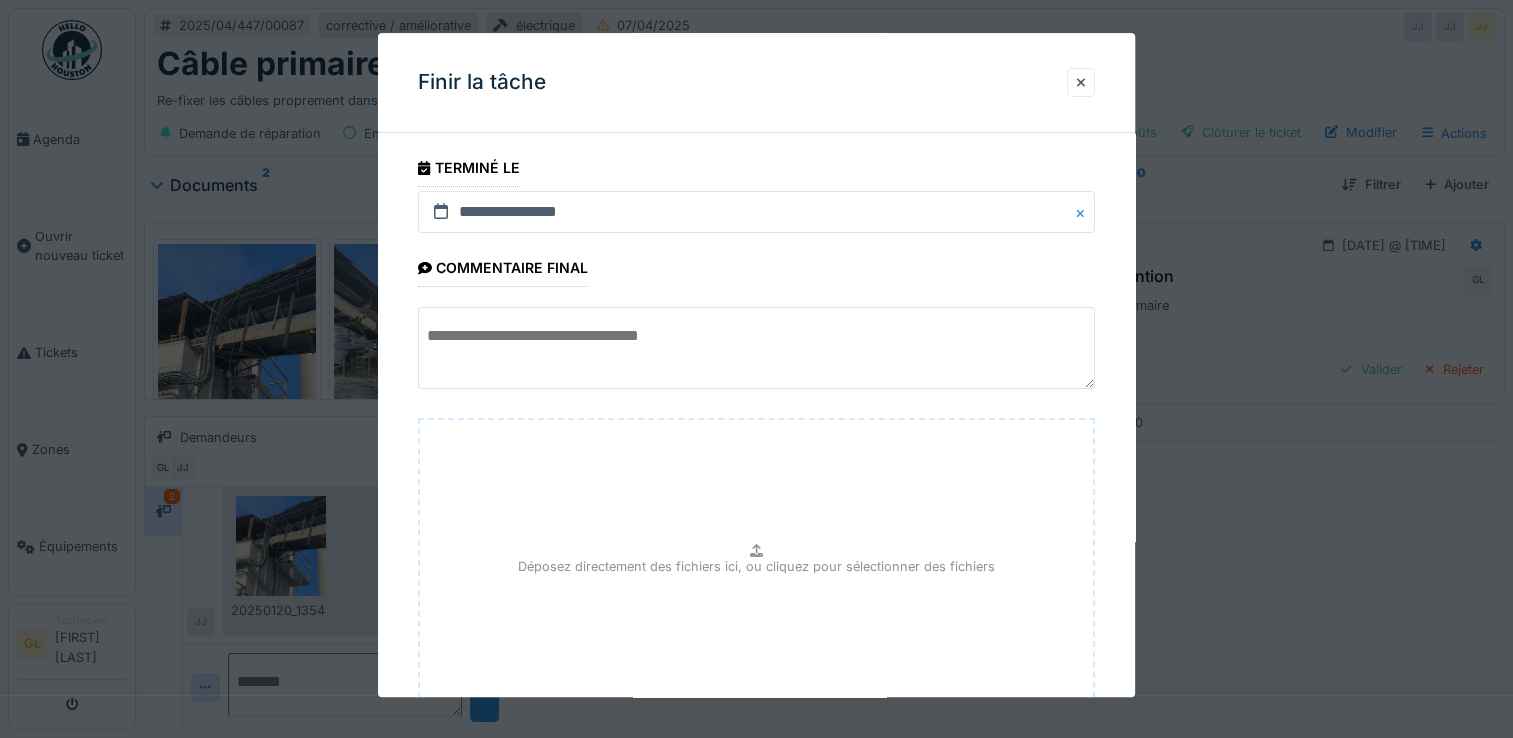 click on "**********" at bounding box center [756, 478] 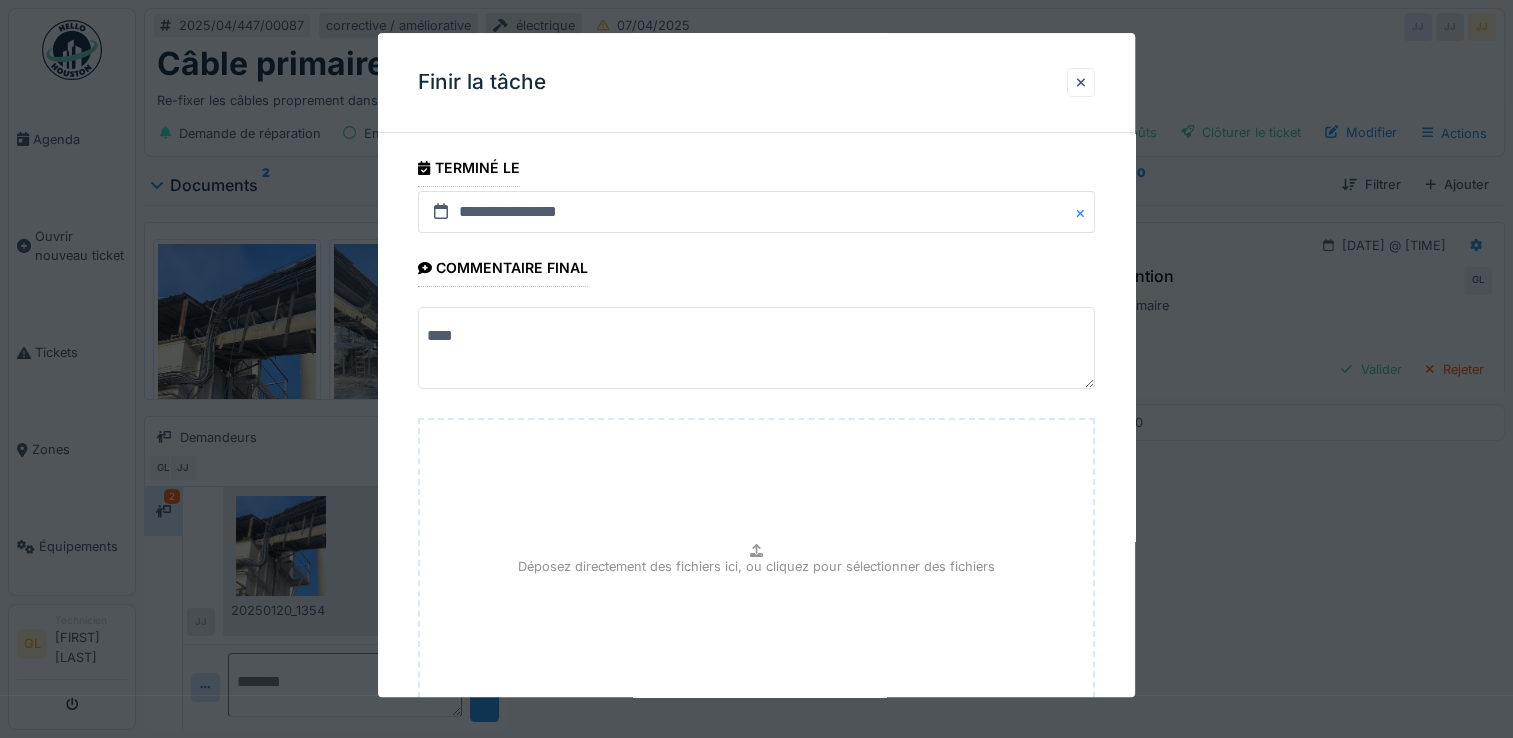type on "***" 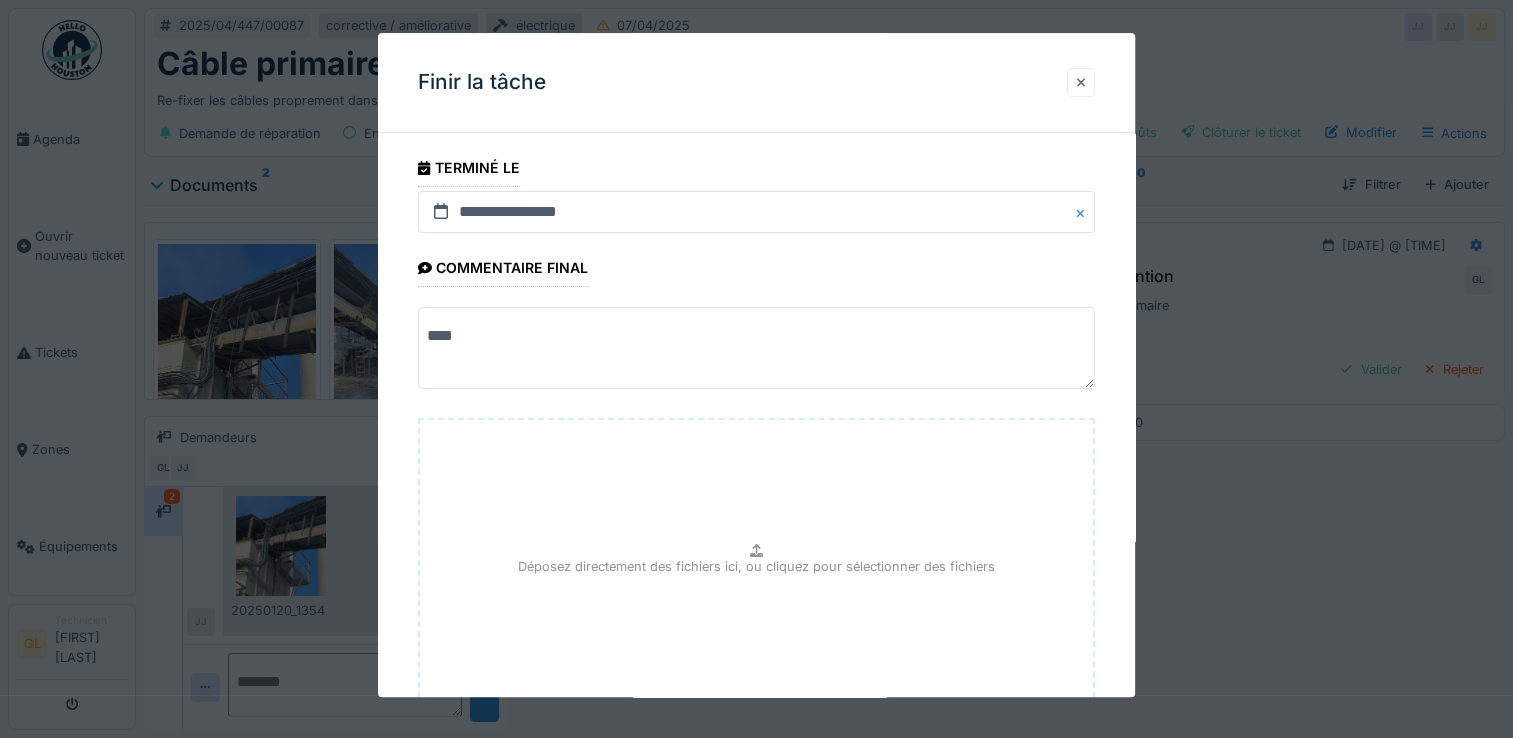 click at bounding box center (1081, 82) 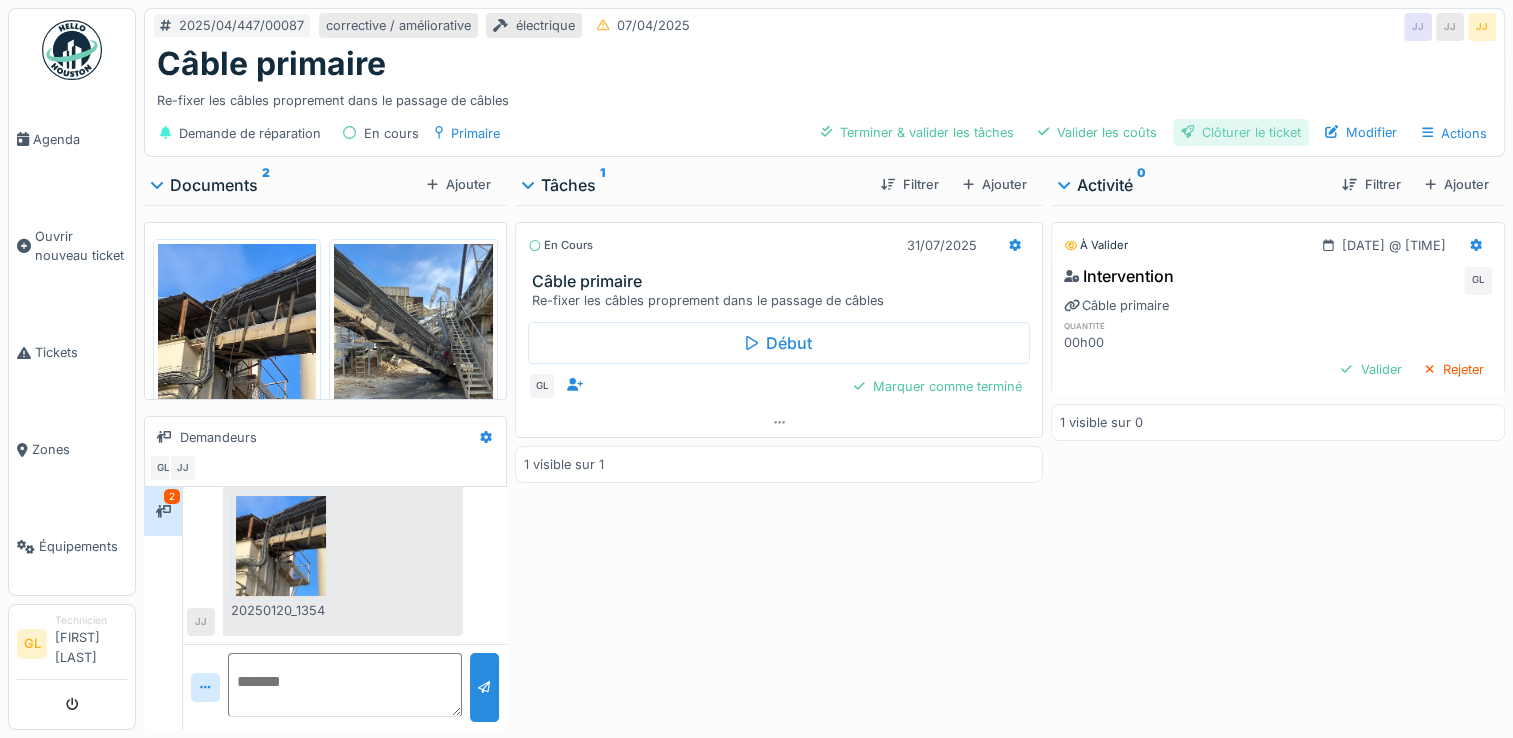 click on "Clôturer le ticket" at bounding box center (1241, 132) 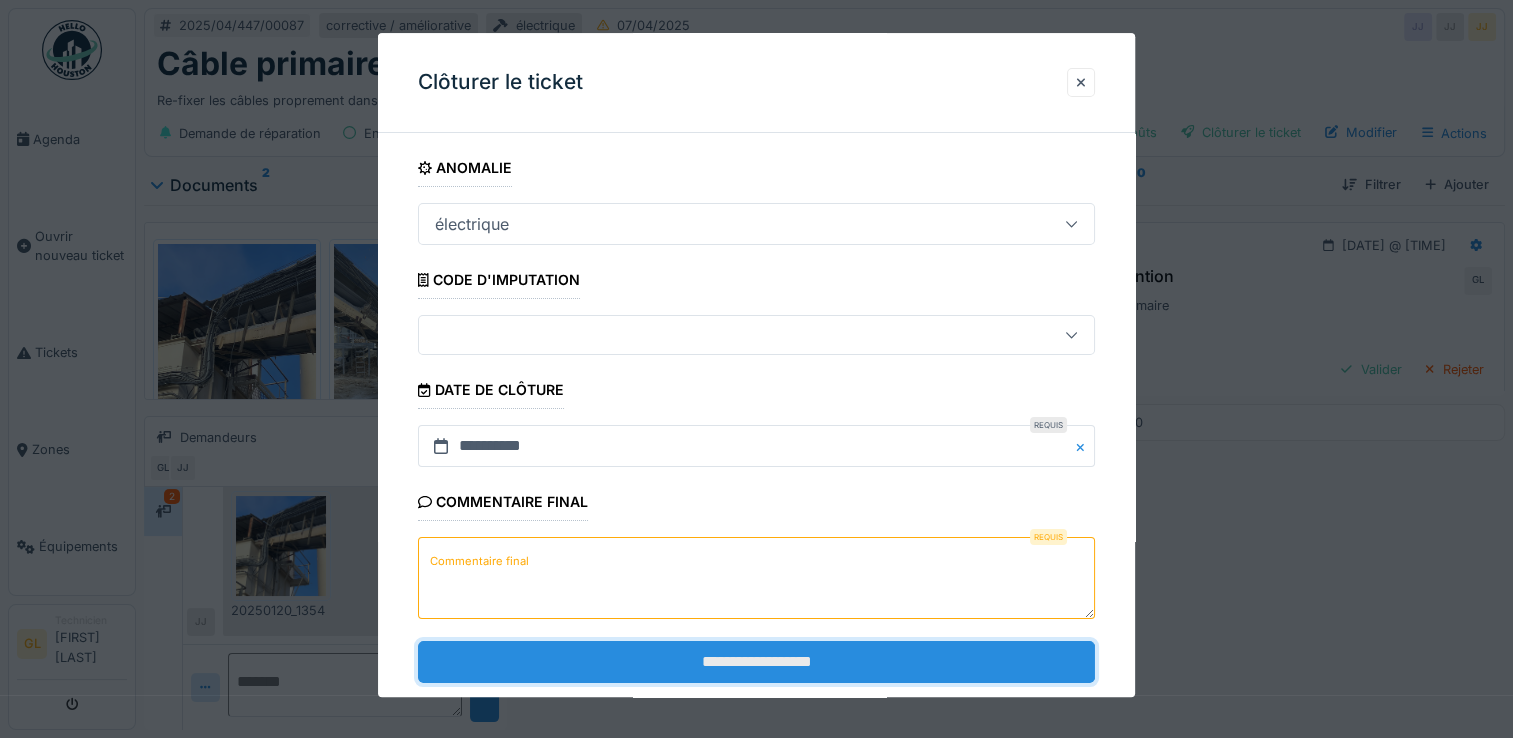 click on "**********" at bounding box center [756, 662] 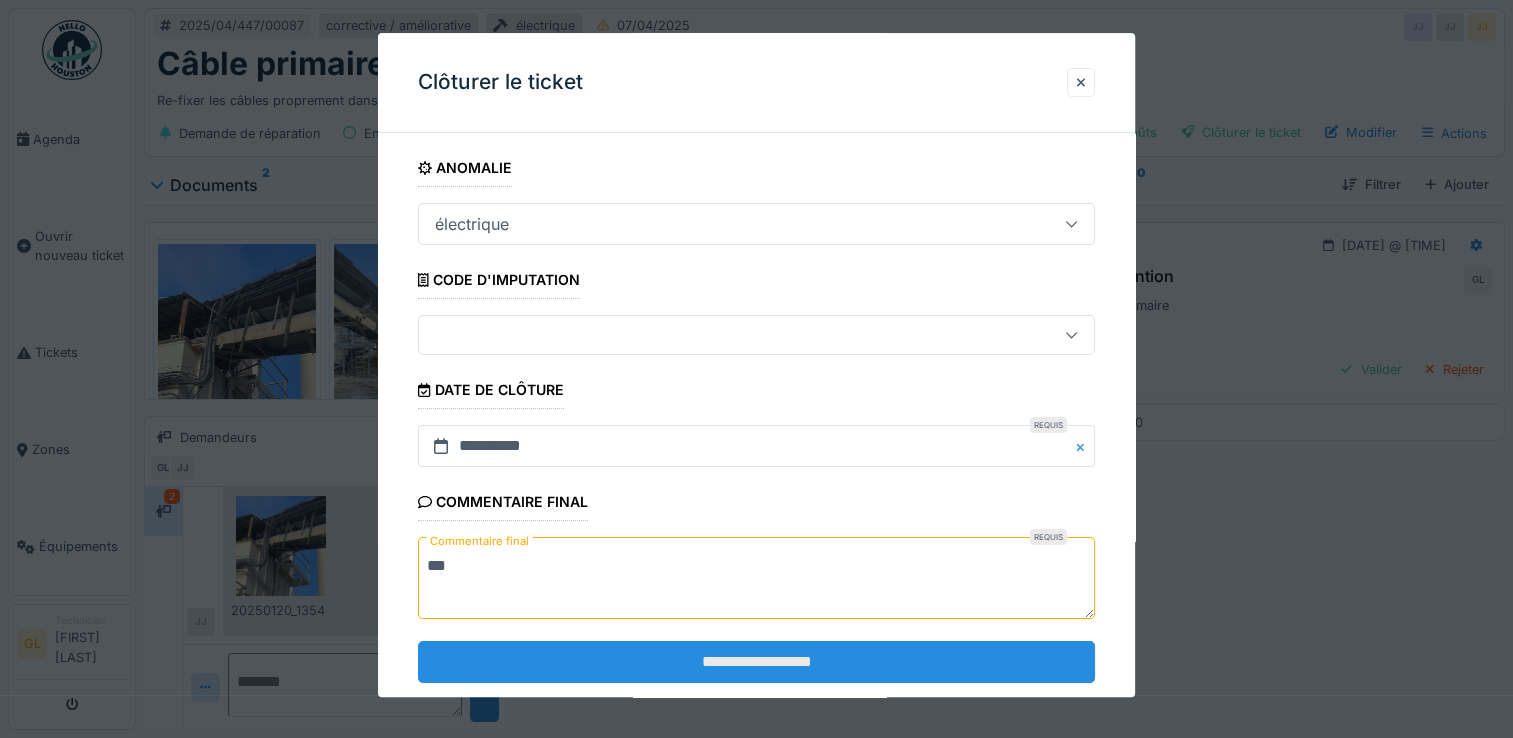 type on "***" 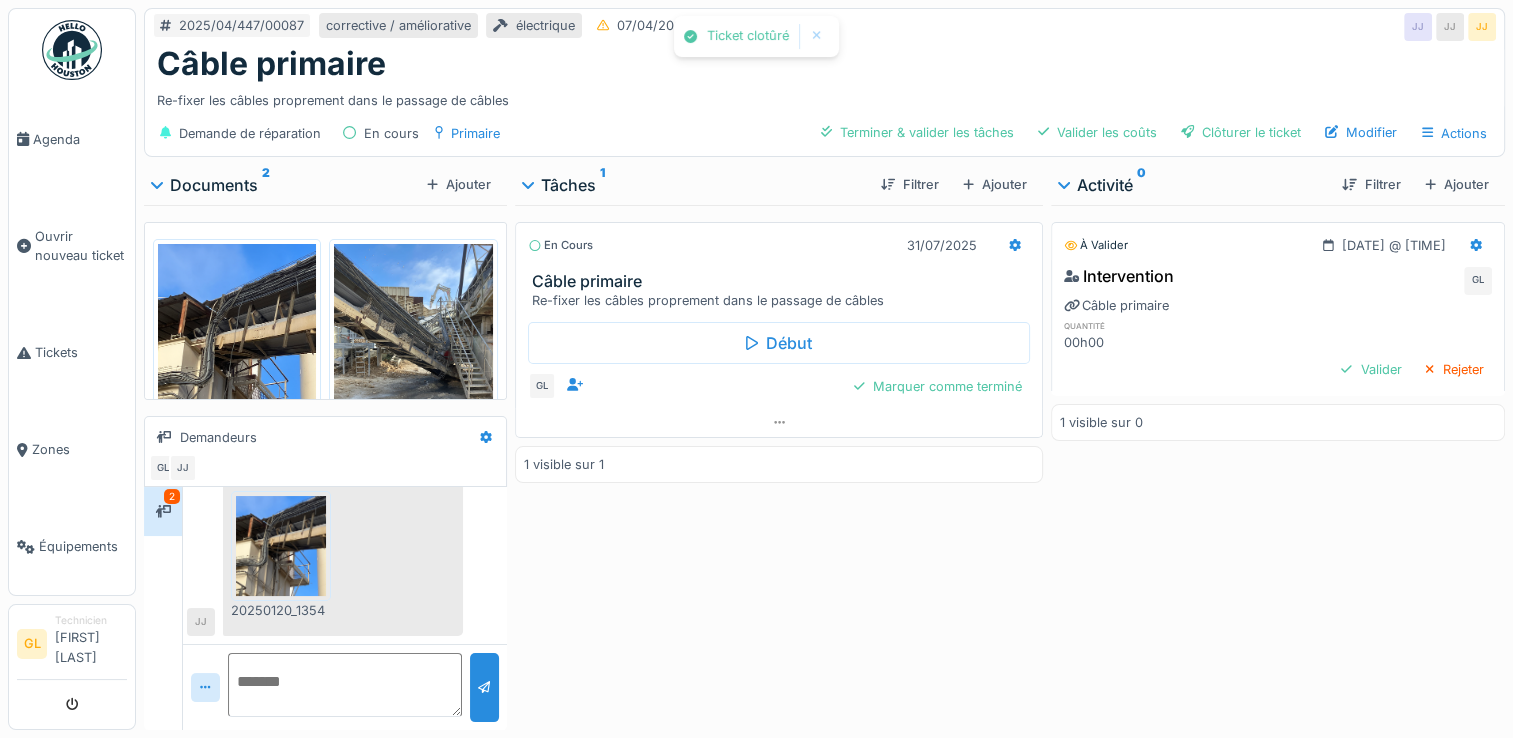 scroll, scrollTop: 453, scrollLeft: 0, axis: vertical 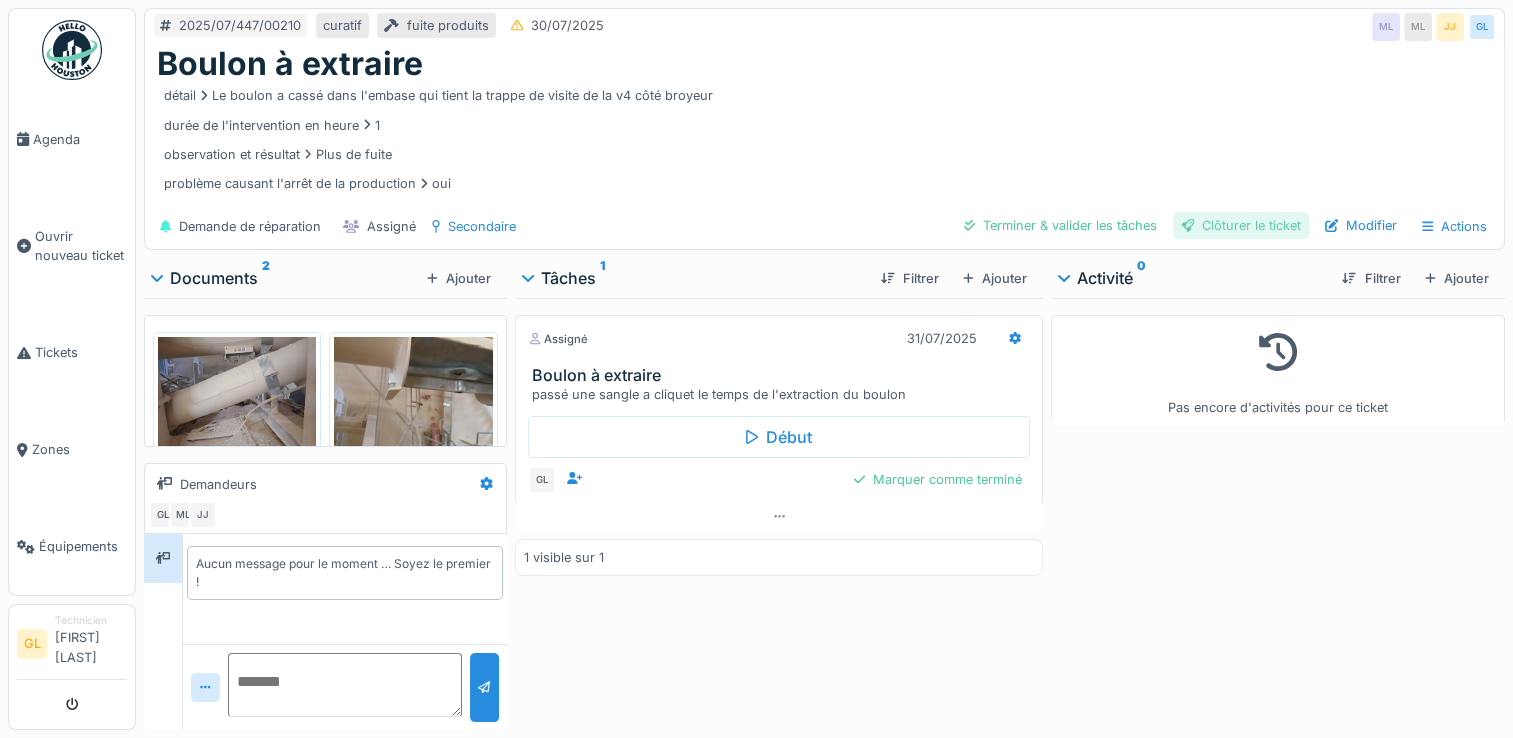 click on "Clôturer le ticket" at bounding box center [1241, 225] 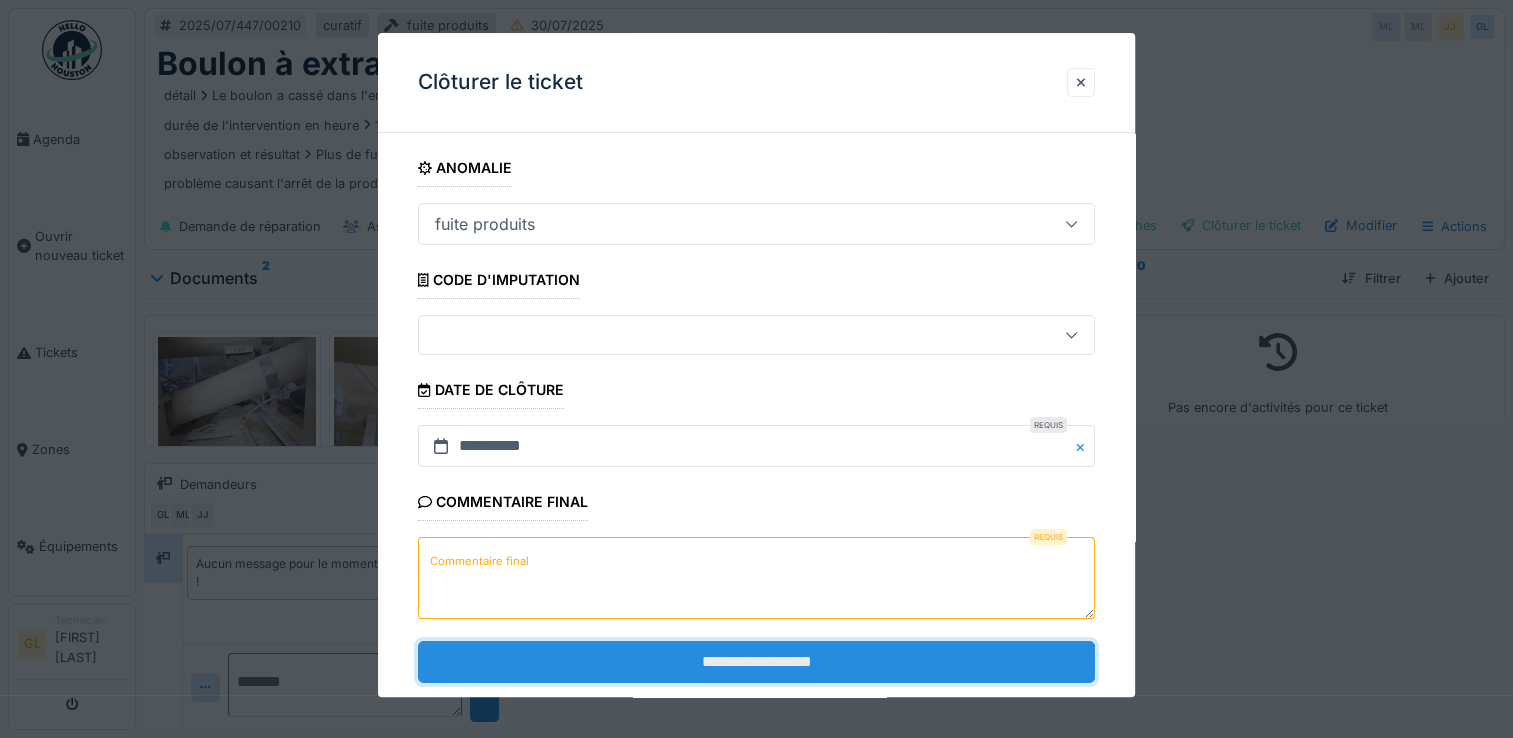 click on "**********" at bounding box center [756, 662] 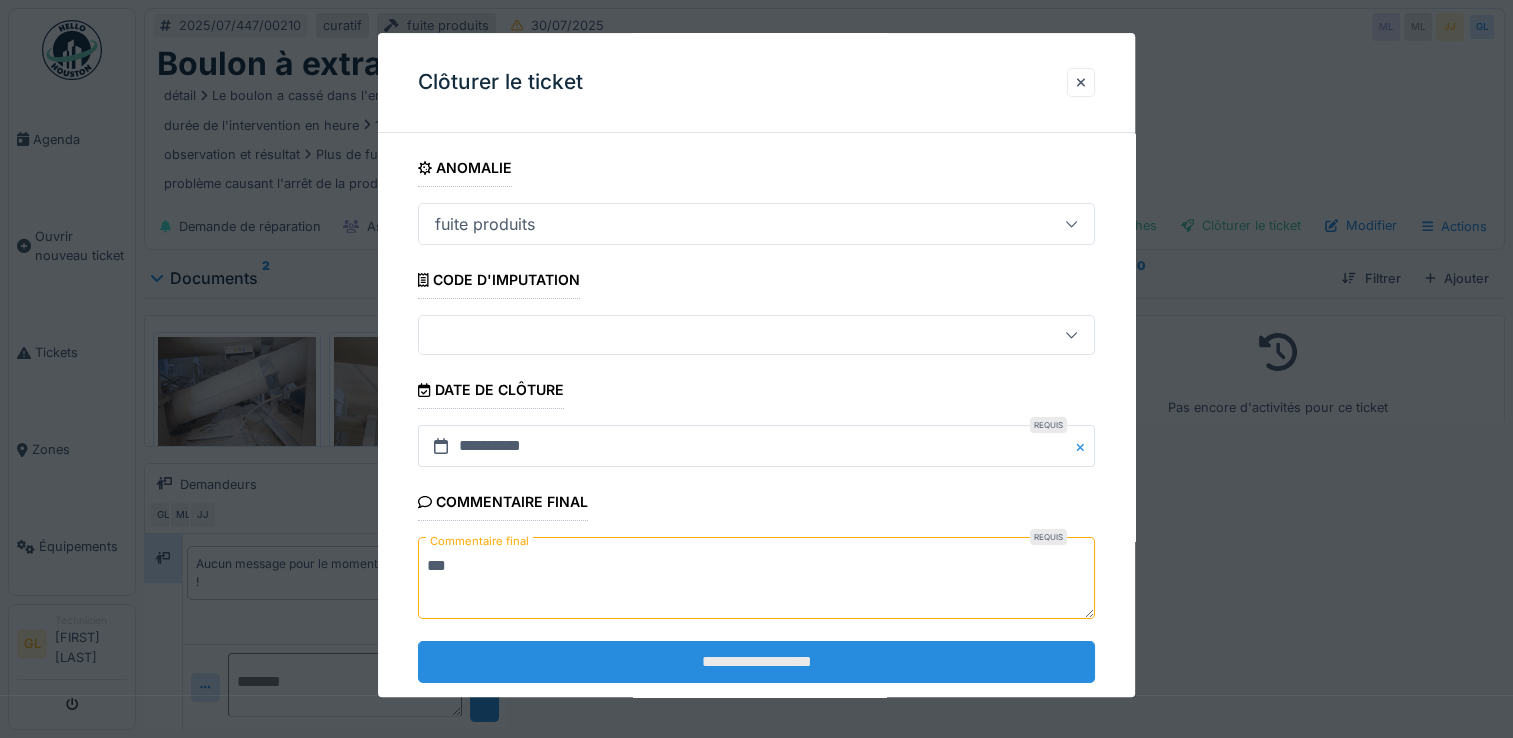 type on "***" 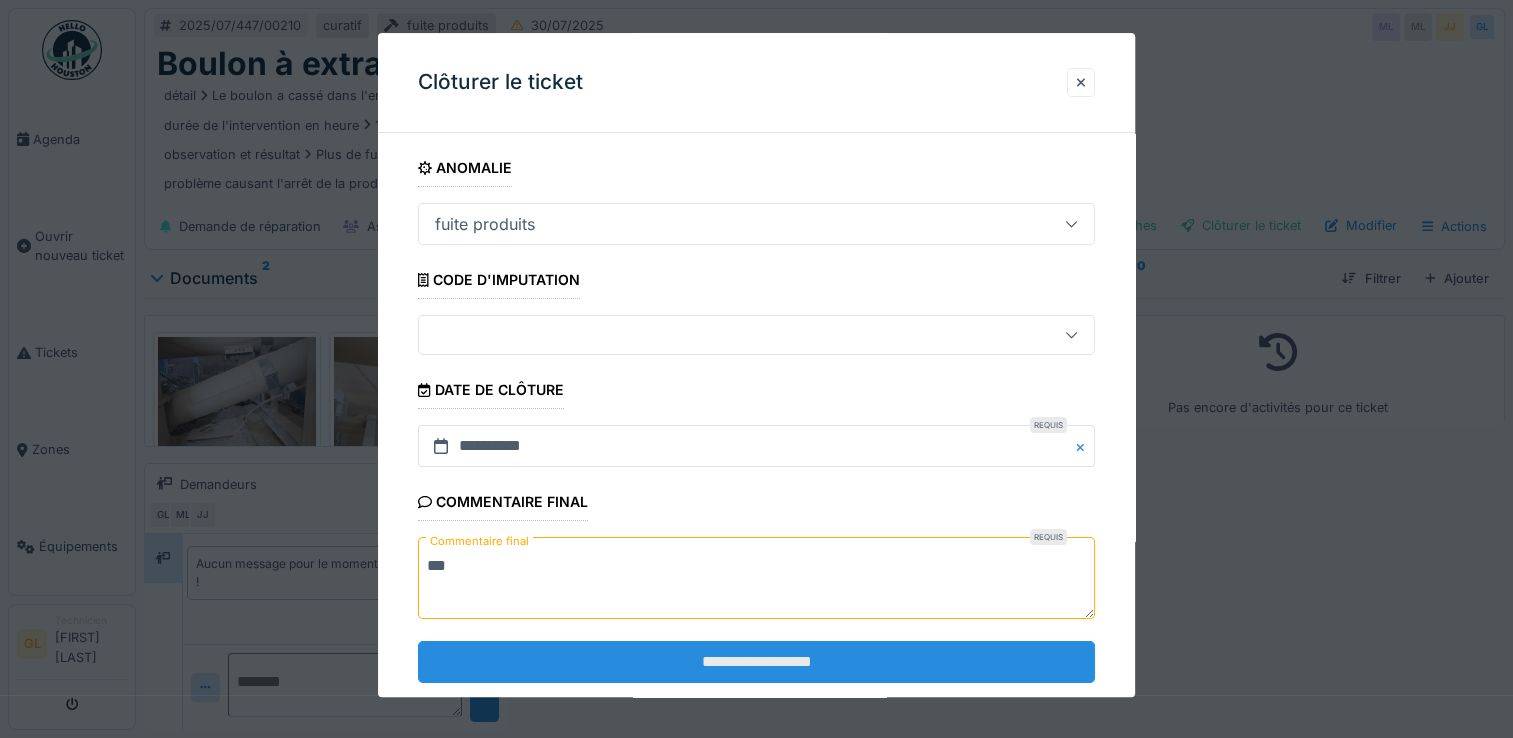 click on "**********" at bounding box center [756, 662] 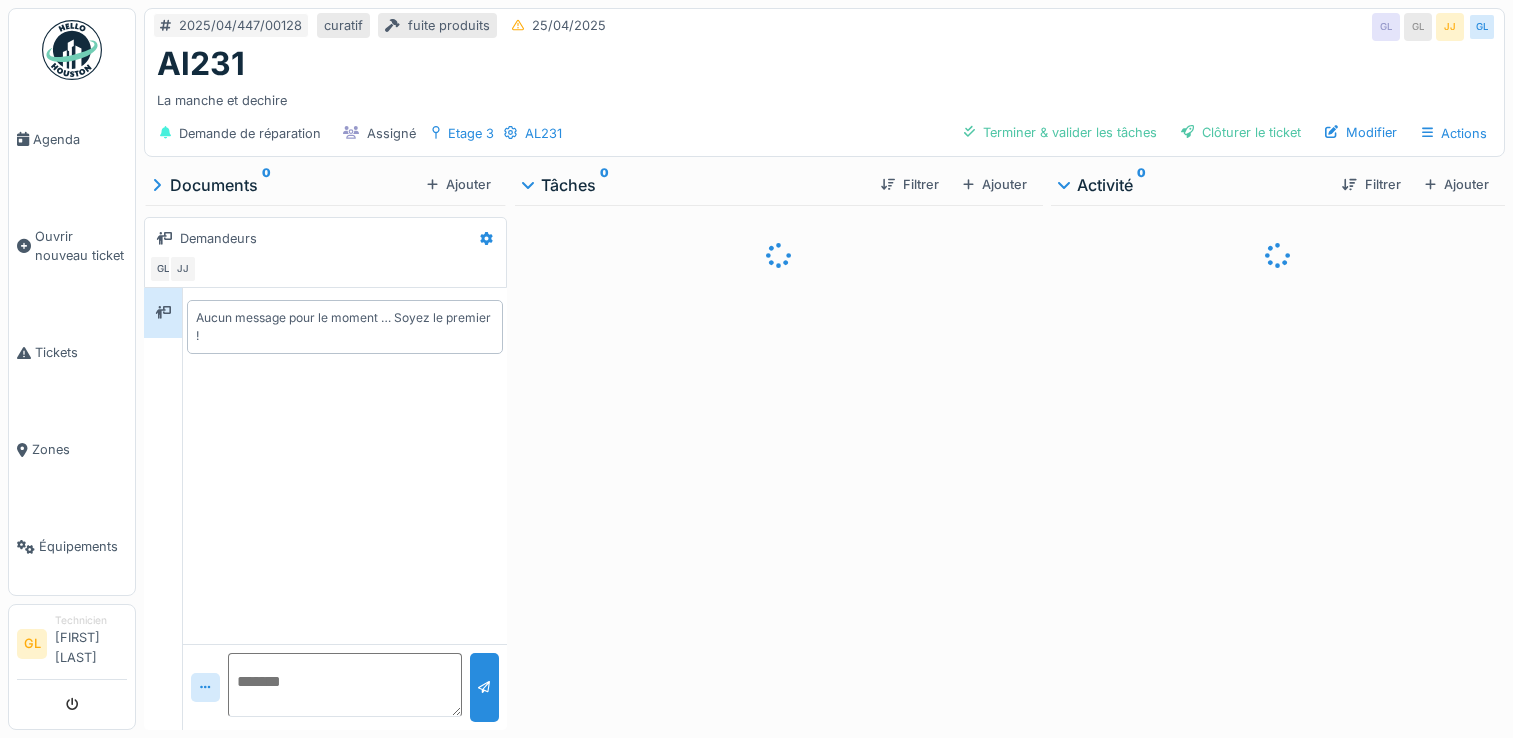 scroll, scrollTop: 0, scrollLeft: 0, axis: both 